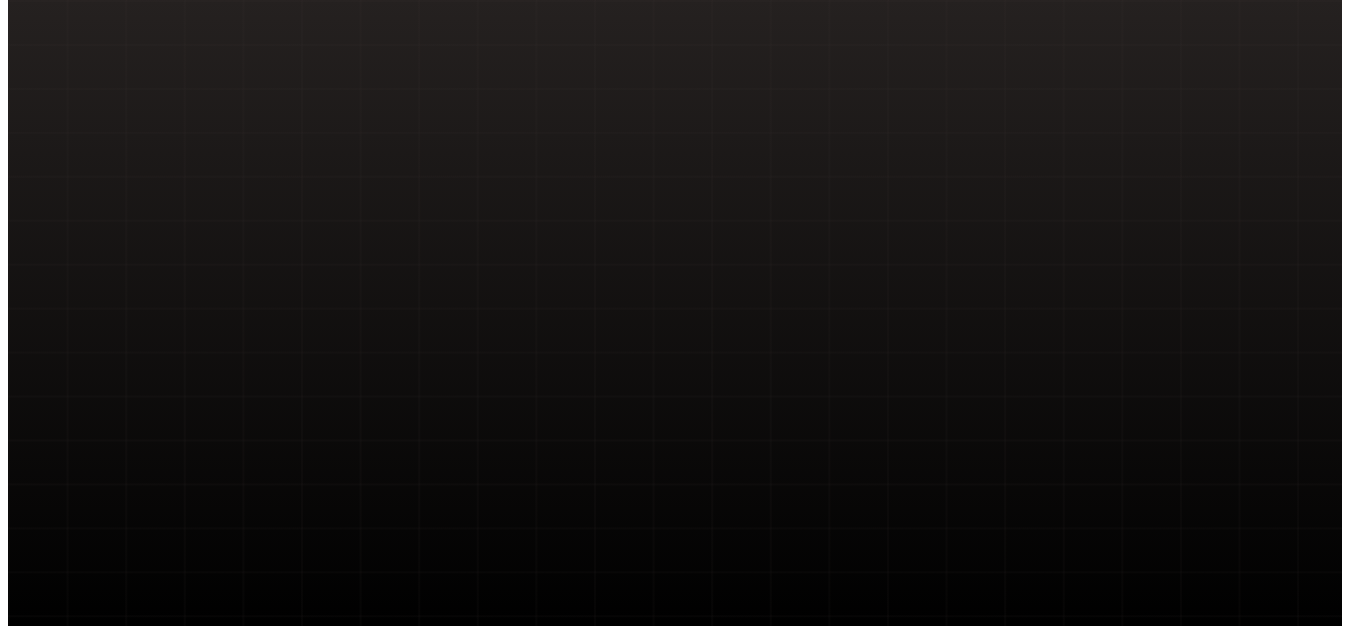 scroll, scrollTop: 0, scrollLeft: 0, axis: both 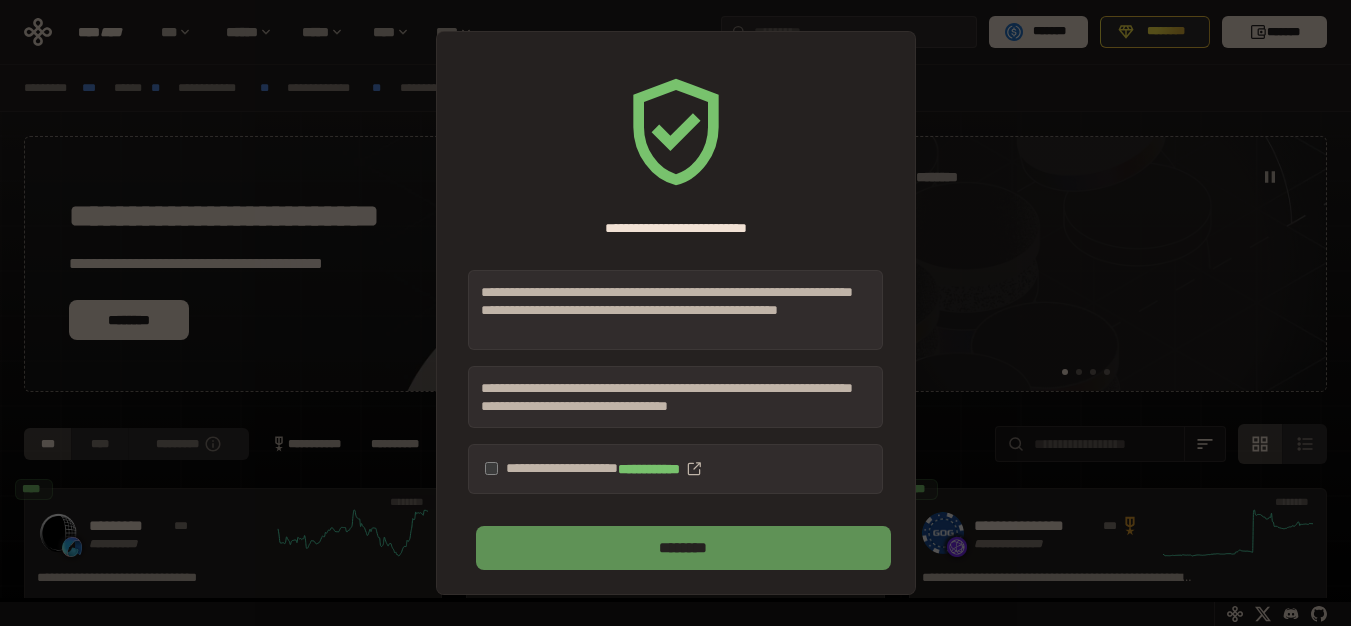 drag, startPoint x: 568, startPoint y: 550, endPoint x: 608, endPoint y: 555, distance: 40.311287 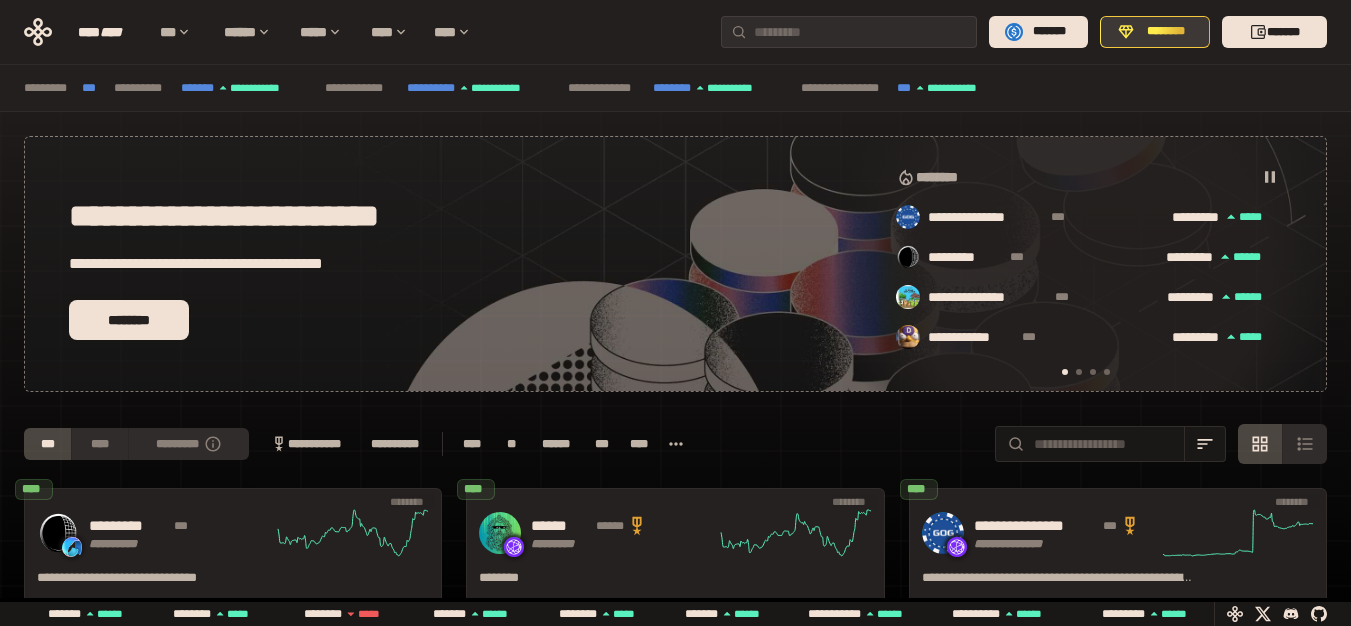 click on "********" at bounding box center (1155, 32) 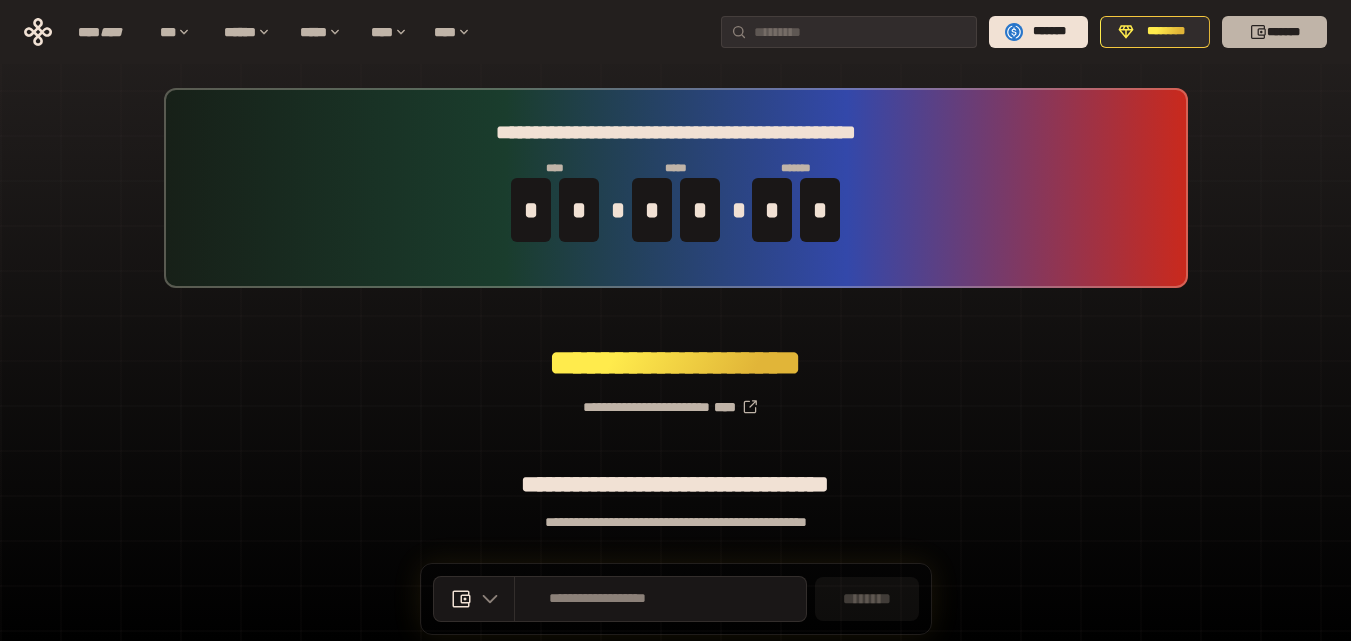 click on "*******" at bounding box center (1274, 32) 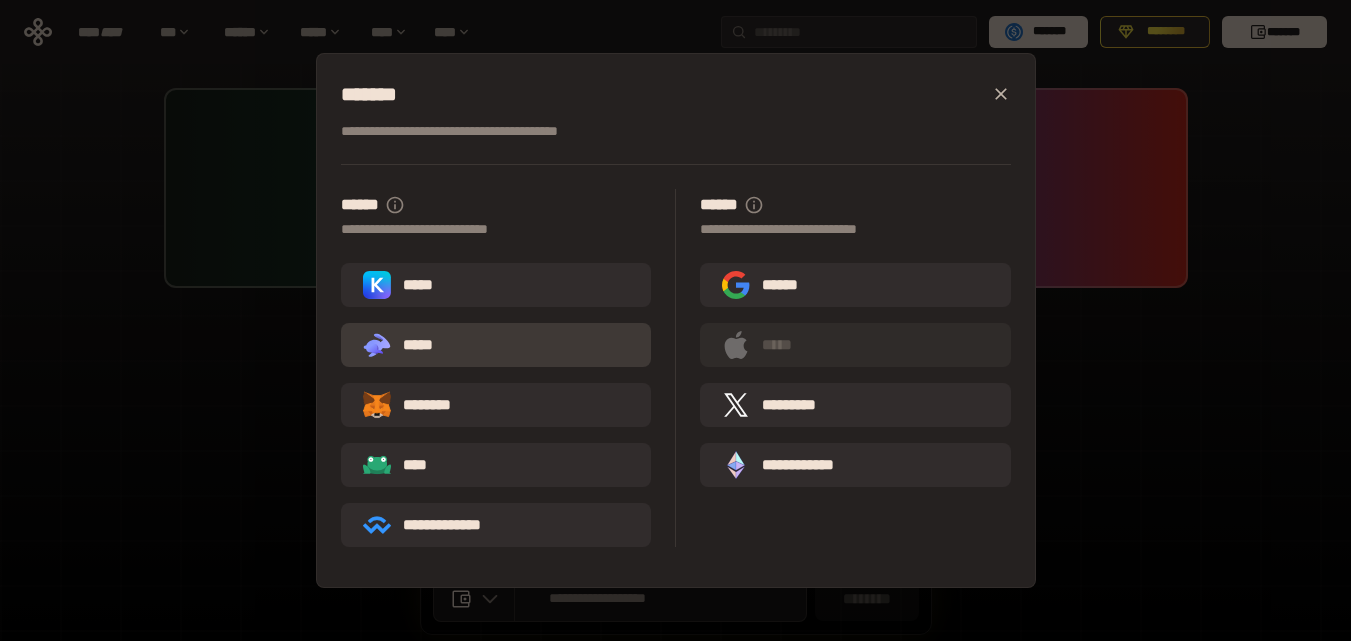 click on ".st0{fill:url(#SVGID_1_);}
.st1{fill-rule:evenodd;clip-rule:evenodd;fill:url(#SVGID_00000161597173617360504640000012432366591255278478_);}
.st2{fill-rule:evenodd;clip-rule:evenodd;fill:url(#SVGID_00000021803777515098205300000017382971856690286485_);}
.st3{fill:url(#SVGID_00000031192219548086493050000012287181694732331425_);}
*****" at bounding box center [496, 345] 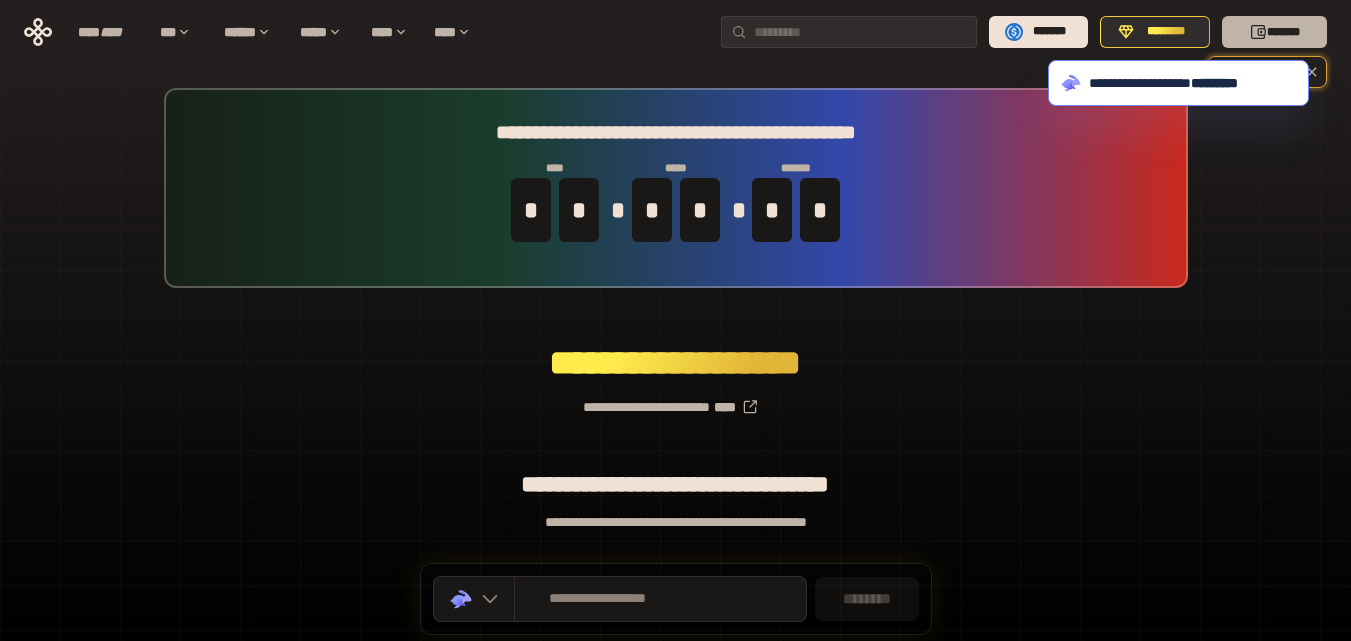 click on "*******" at bounding box center (1274, 32) 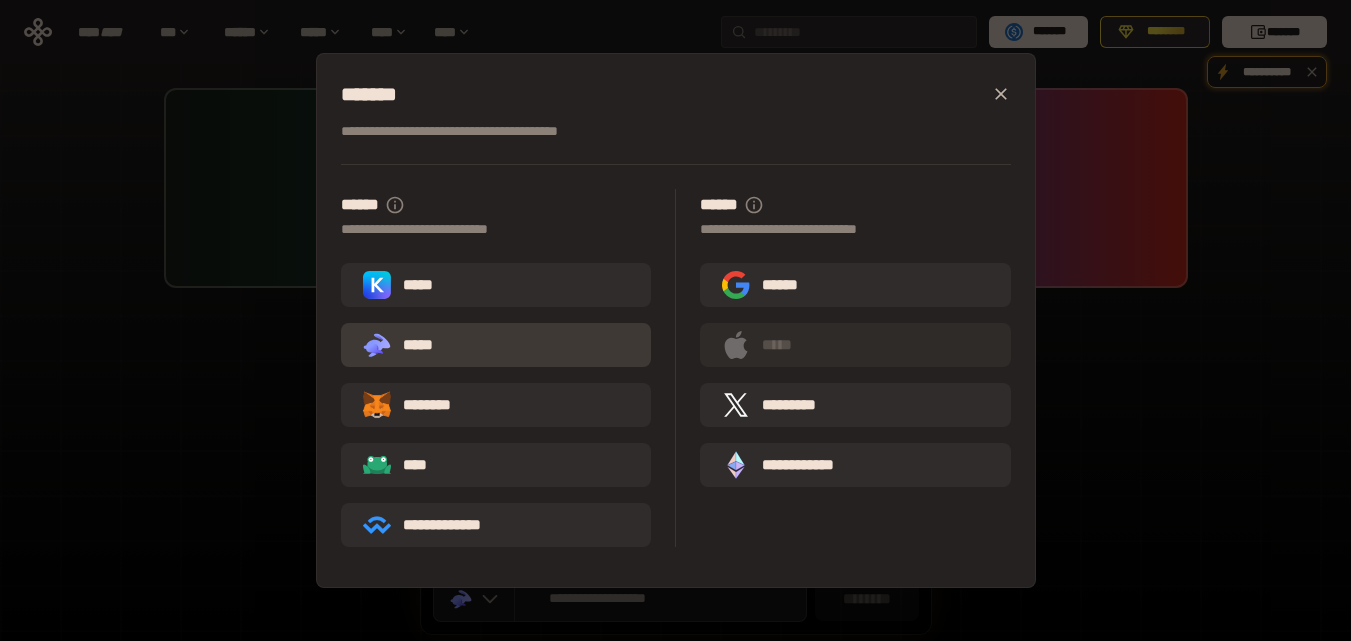 click on ".st0{fill:url(#SVGID_1_);}
.st1{fill-rule:evenodd;clip-rule:evenodd;fill:url(#SVGID_00000161597173617360504640000012432366591255278478_);}
.st2{fill-rule:evenodd;clip-rule:evenodd;fill:url(#SVGID_00000021803777515098205300000017382971856690286485_);}
.st3{fill:url(#SVGID_00000031192219548086493050000012287181694732331425_);}
*****" at bounding box center [406, 345] 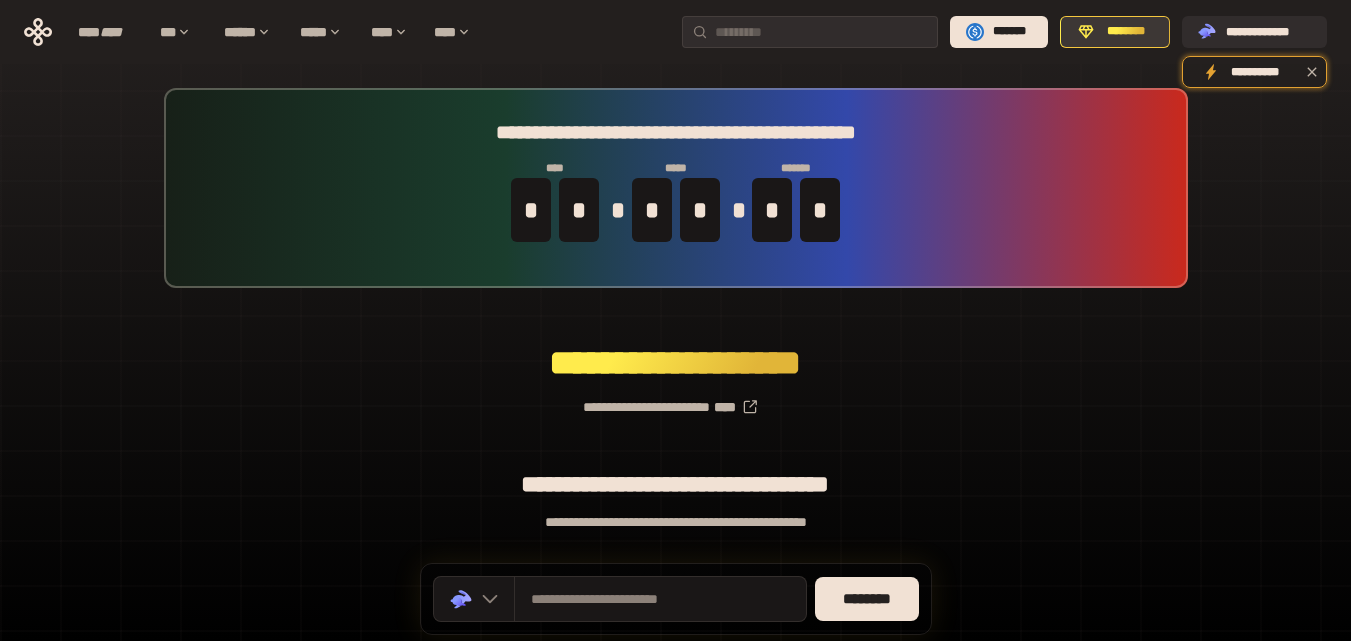 click on "********" at bounding box center (1126, 32) 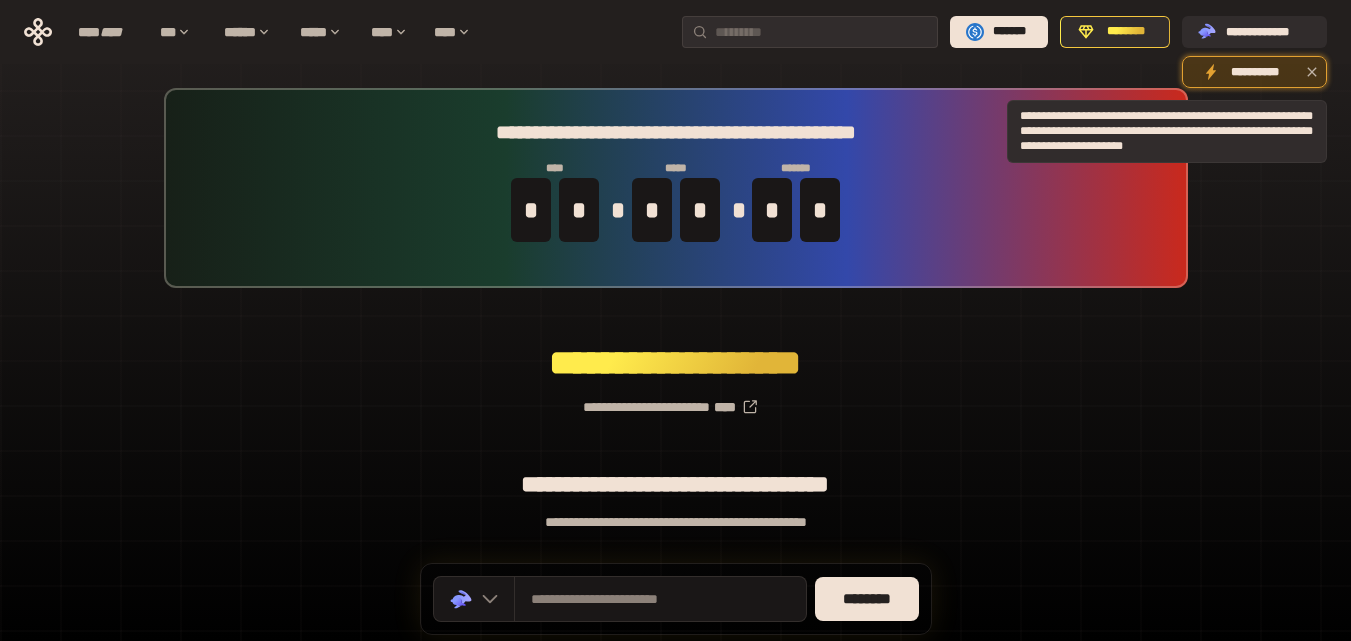 click 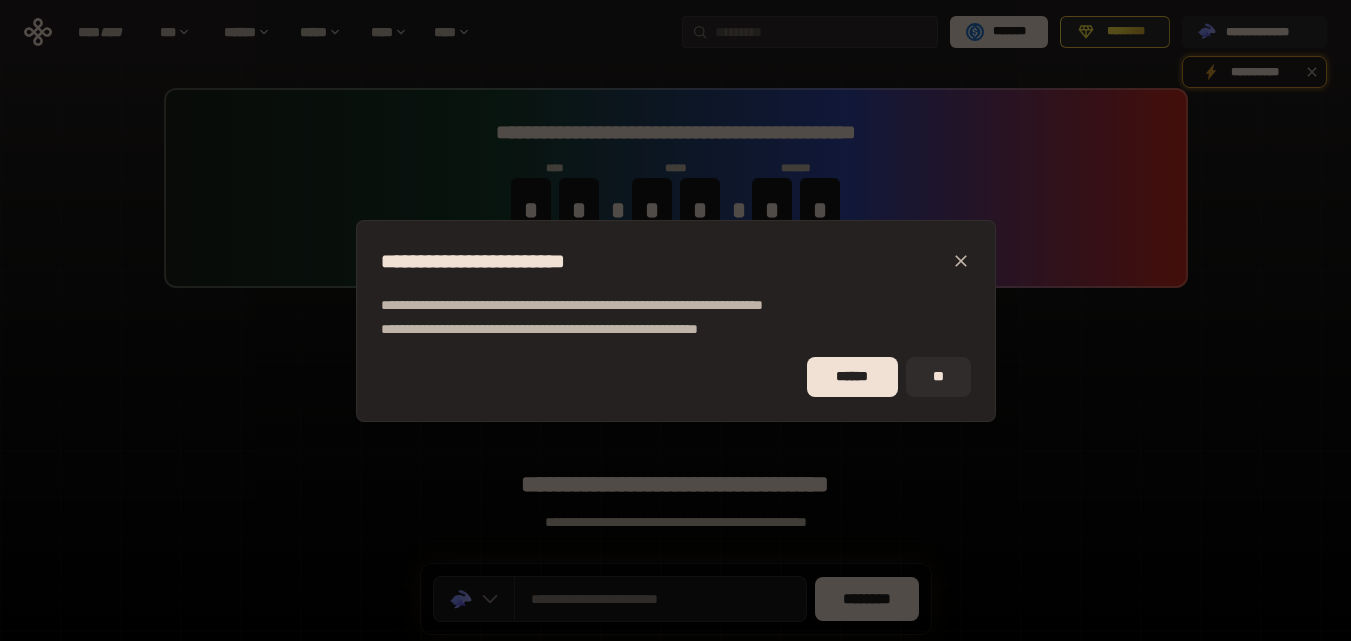 click 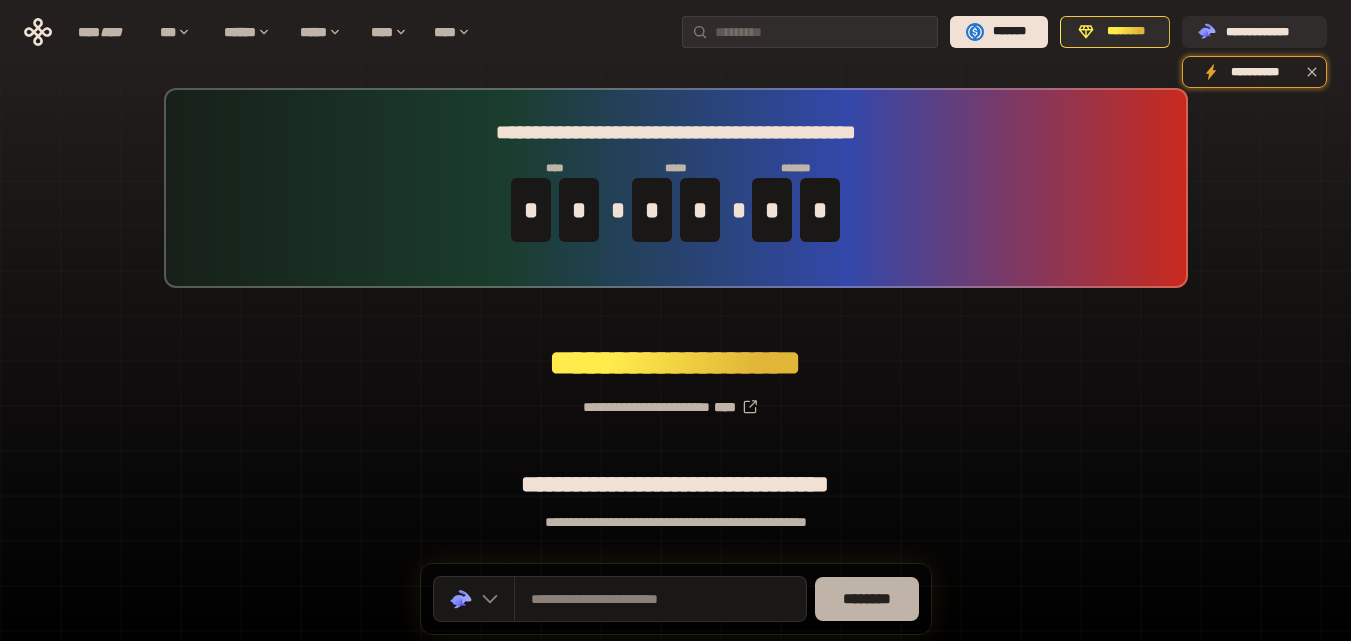 click on "********" at bounding box center [867, 599] 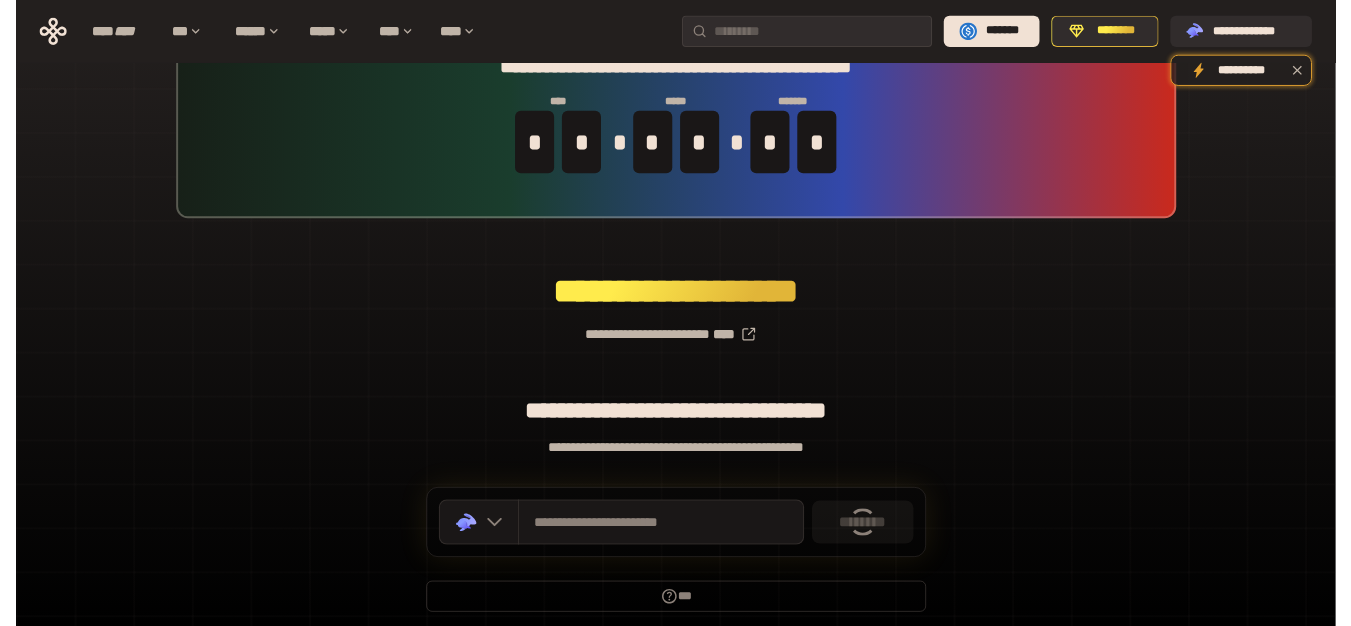 scroll, scrollTop: 142, scrollLeft: 0, axis: vertical 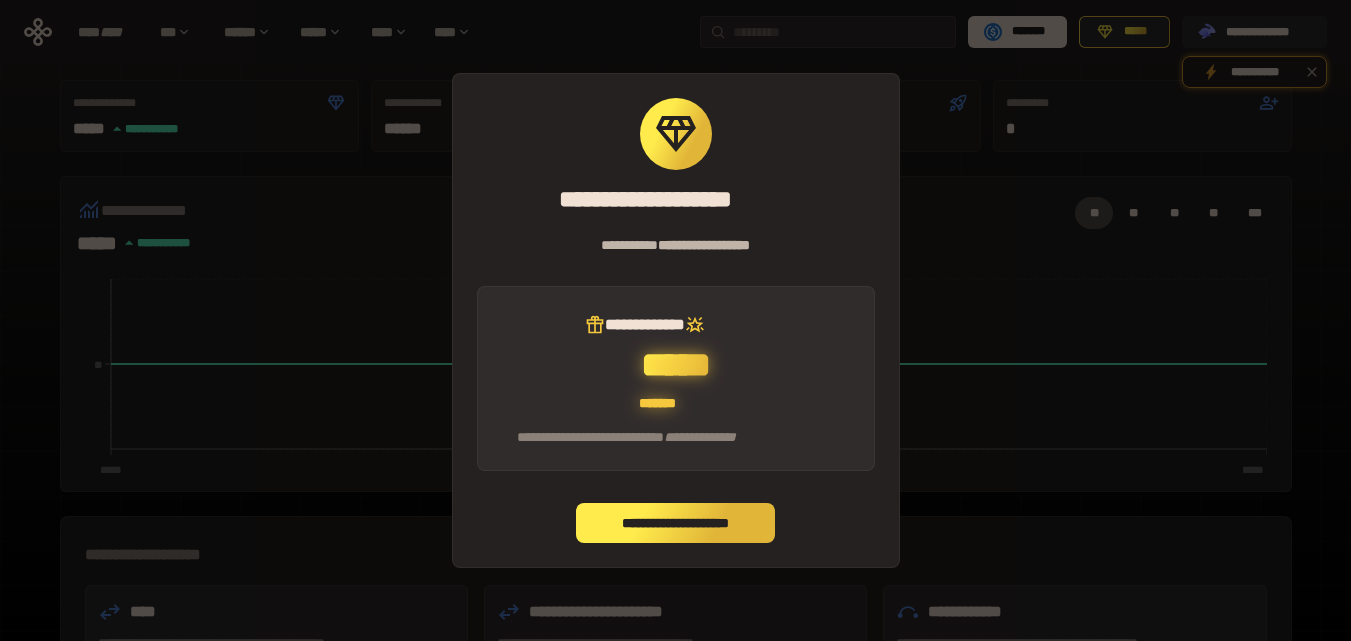 click on "**********" at bounding box center [676, 523] 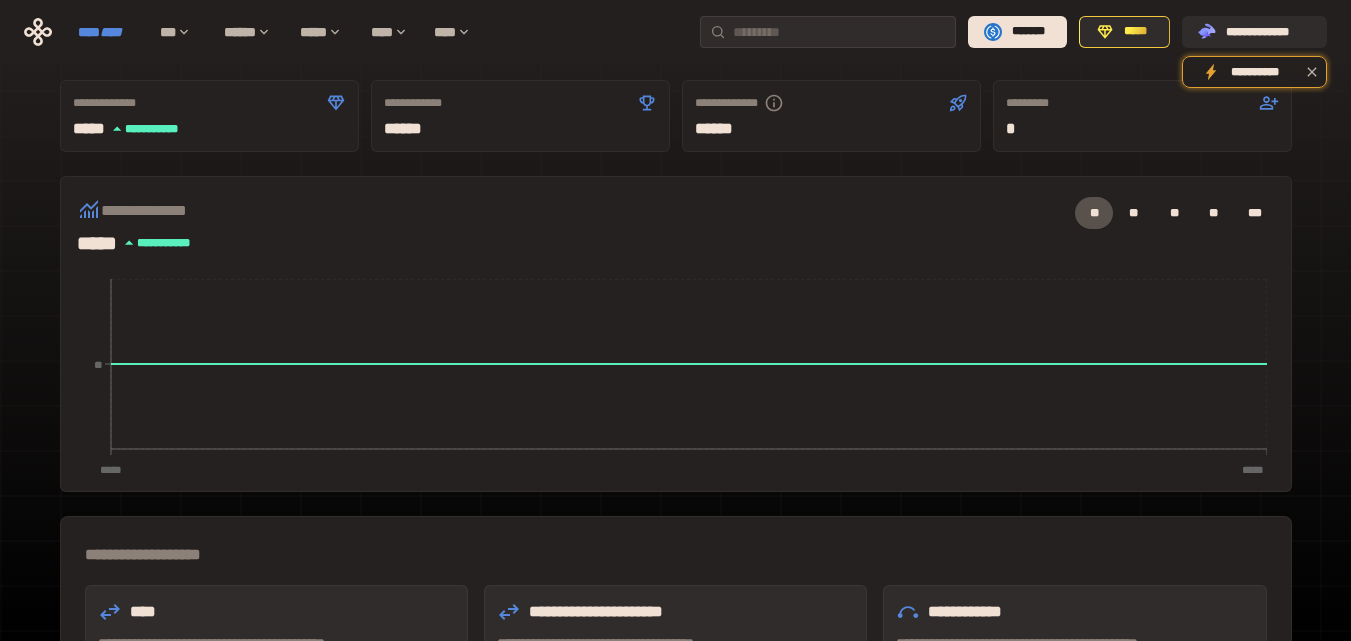 click on "****" at bounding box center [111, 32] 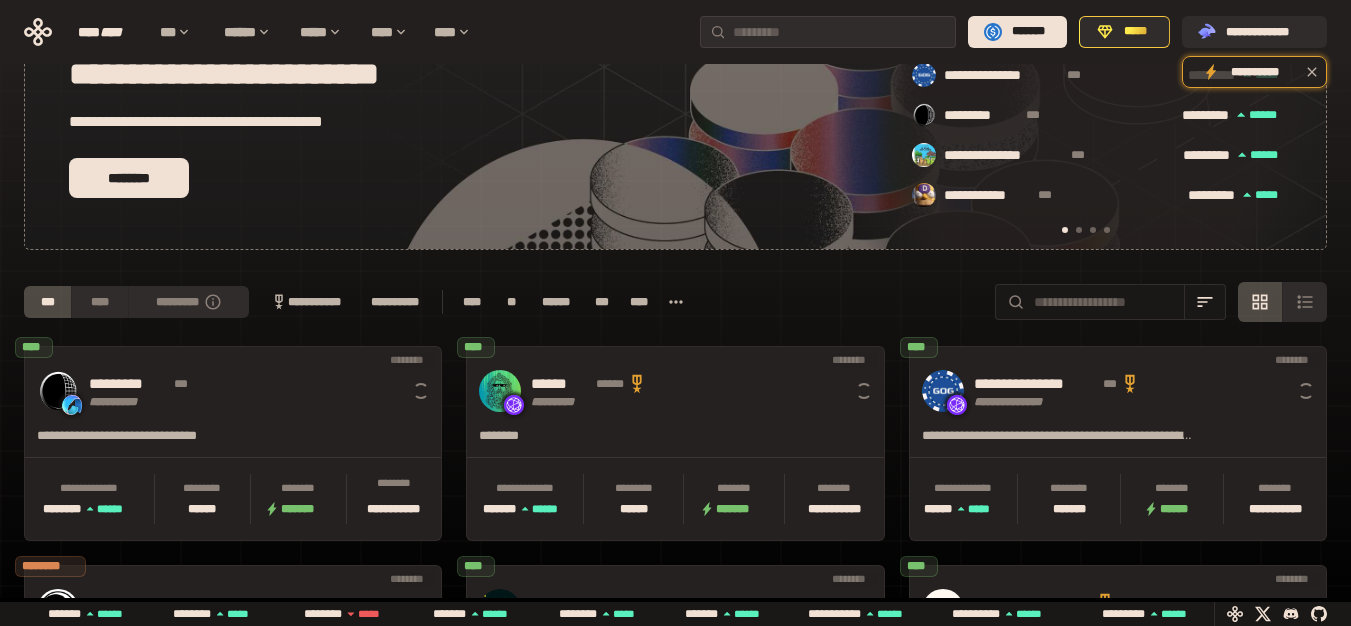 scroll, scrollTop: 0, scrollLeft: 16, axis: horizontal 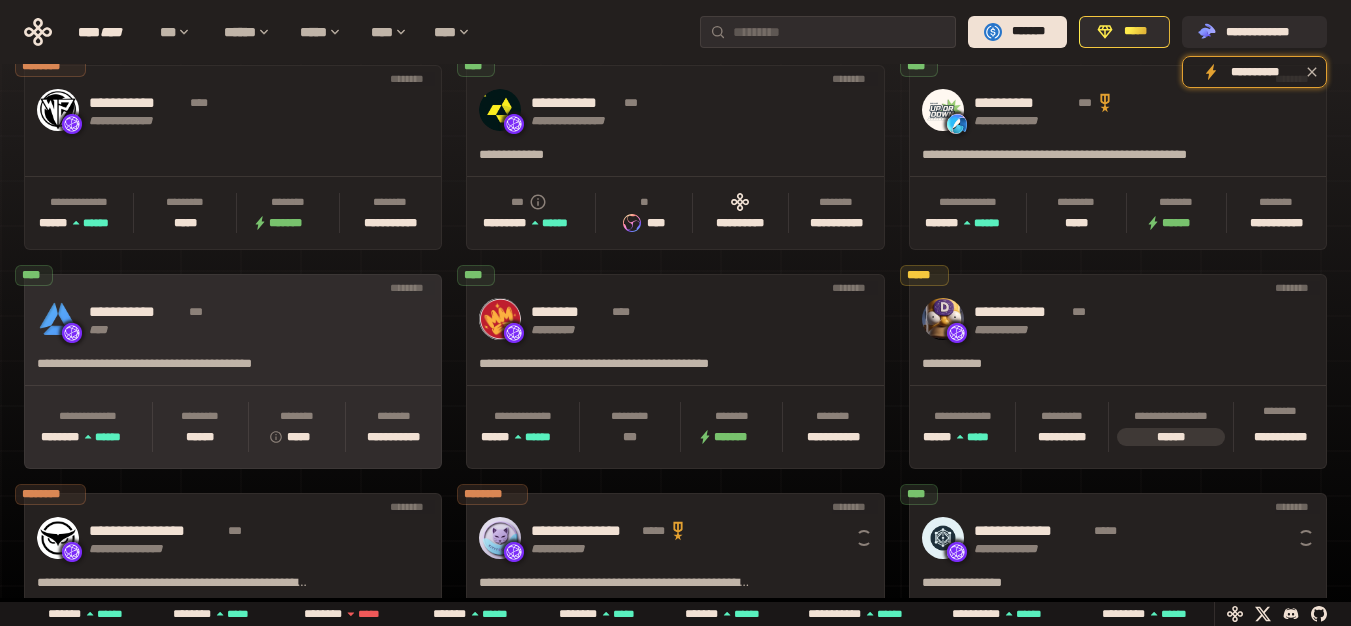click on "**********" at bounding box center [181, 319] 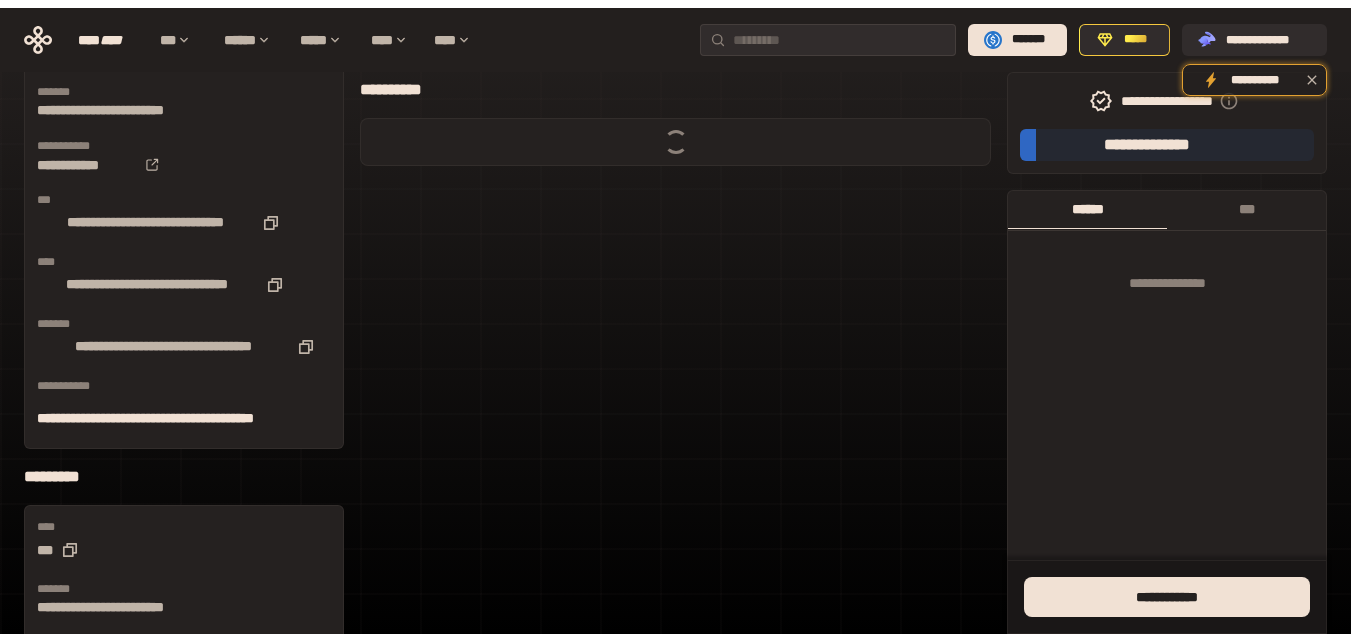 scroll, scrollTop: 0, scrollLeft: 0, axis: both 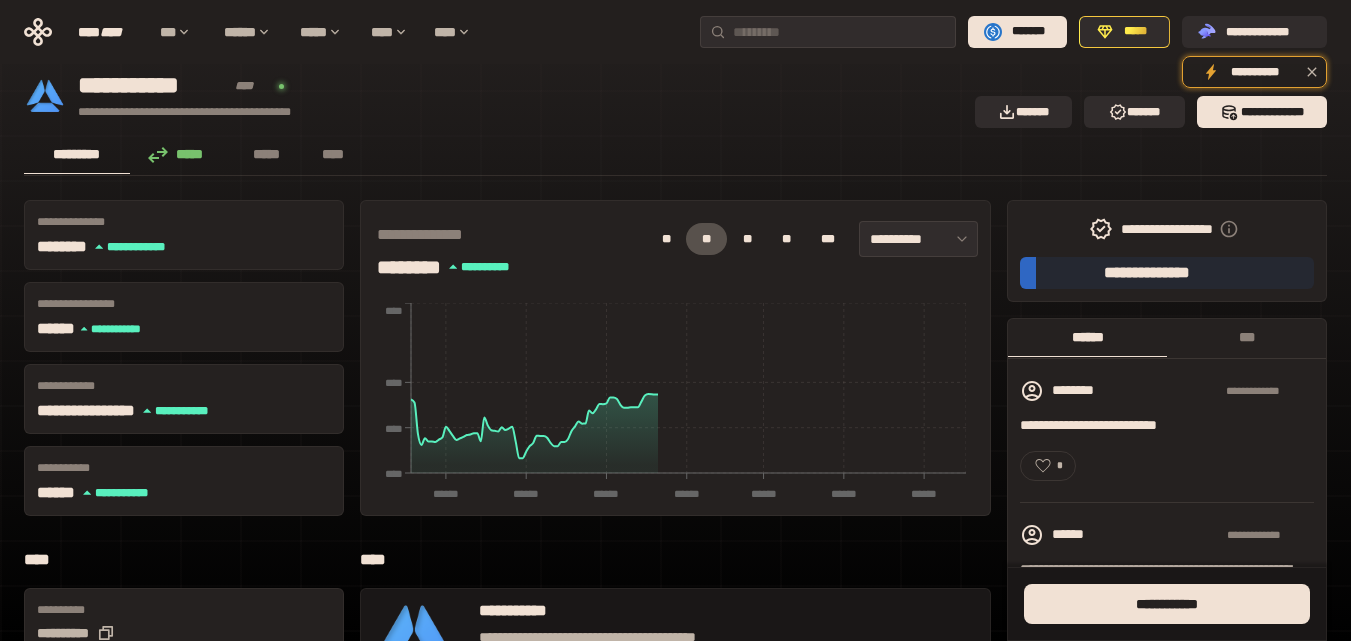 click on "*****" at bounding box center [181, 154] 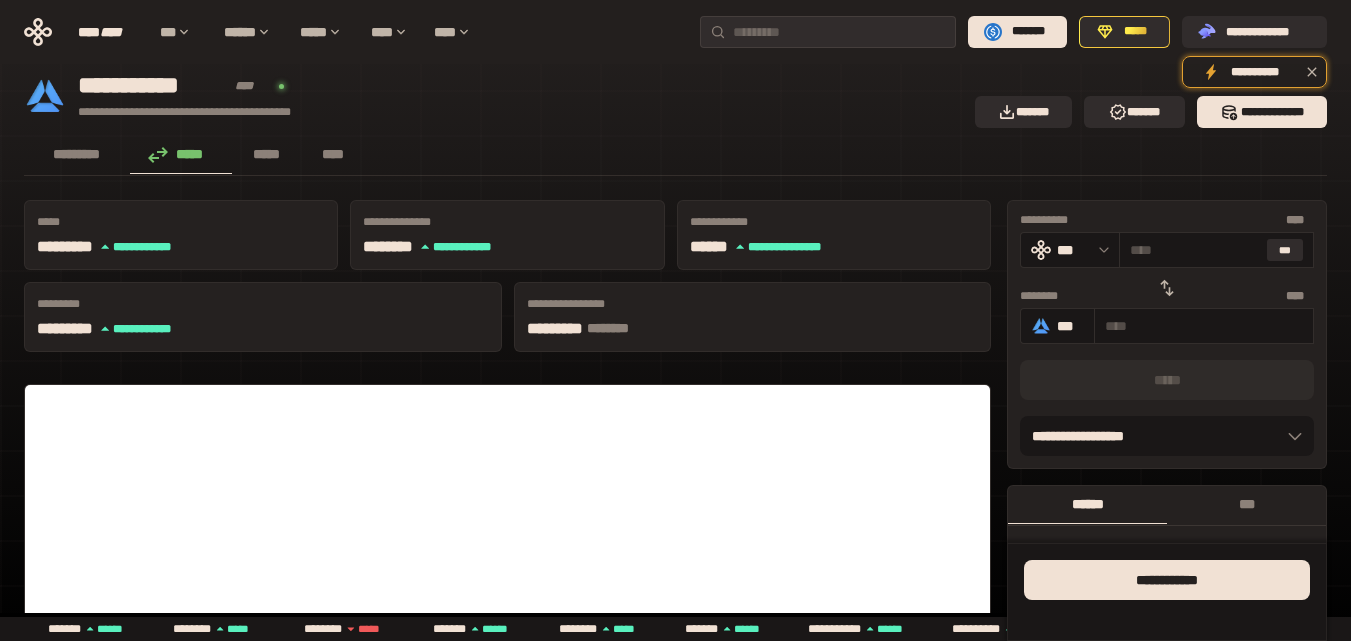 click 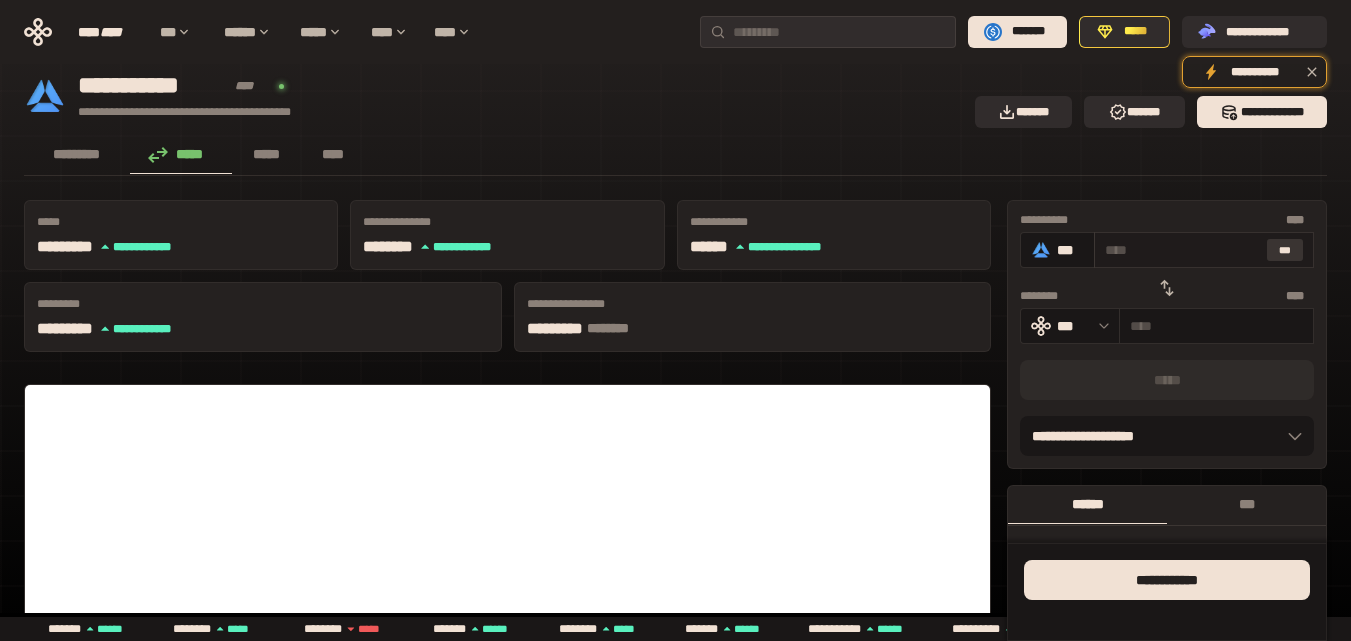 click on "***" at bounding box center (1285, 250) 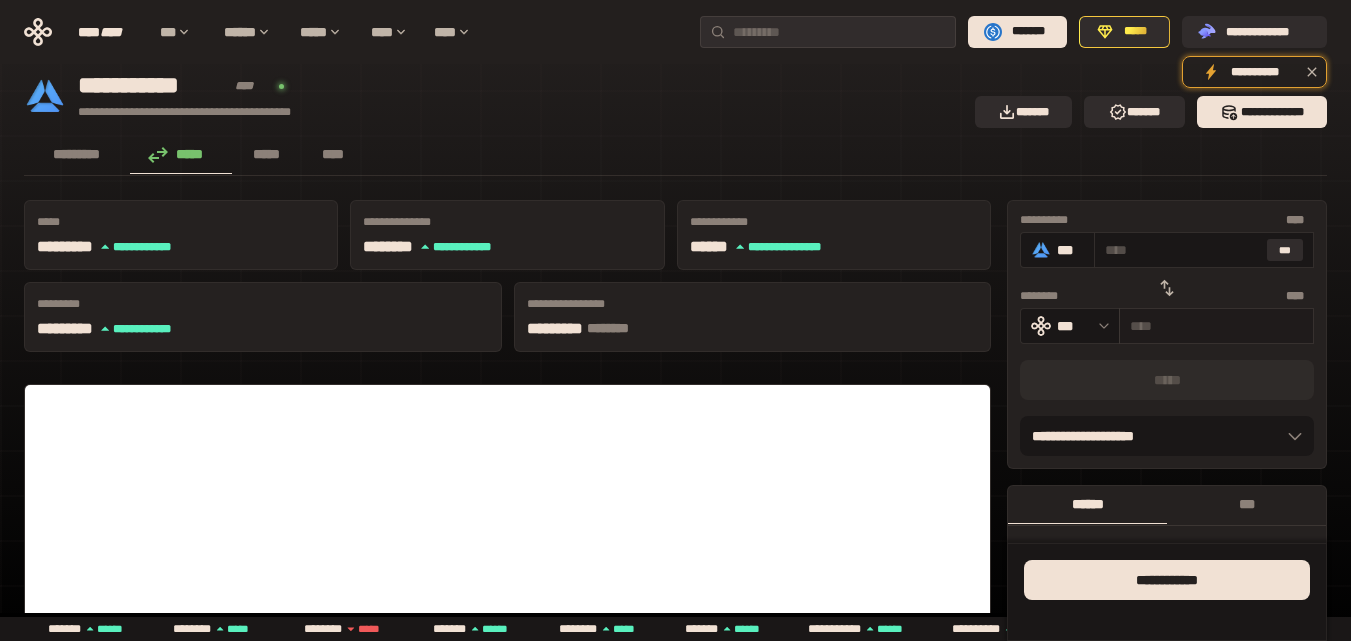type on "*" 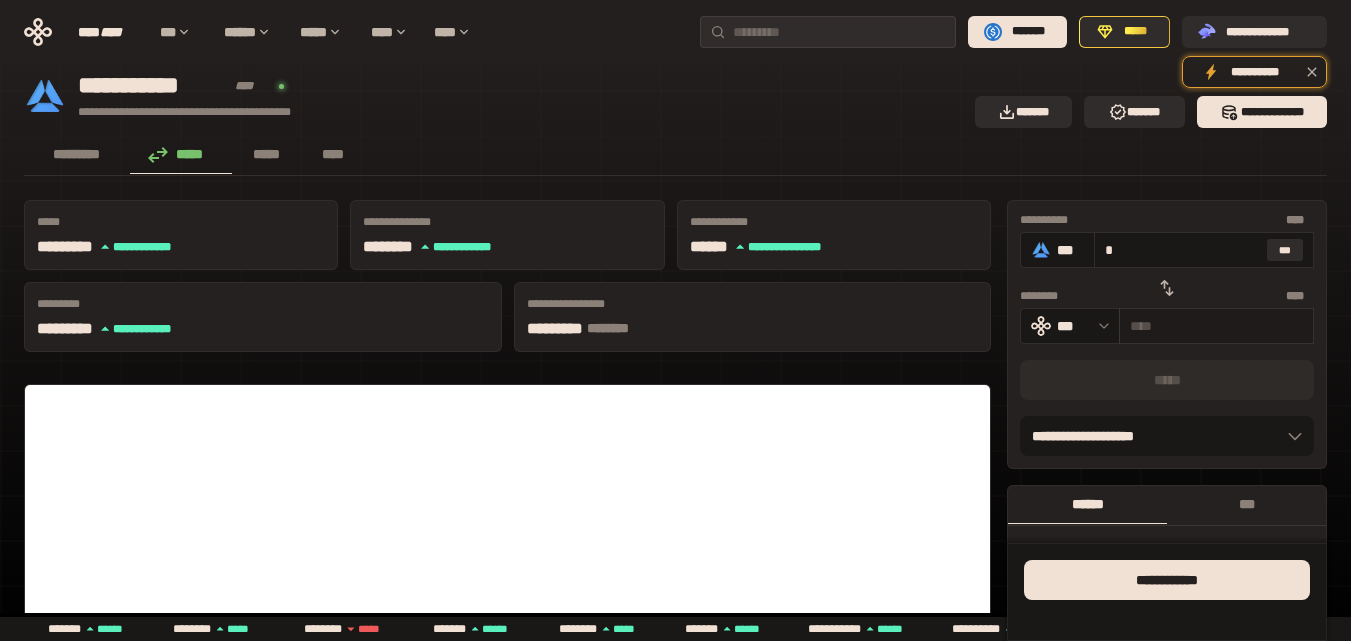 type 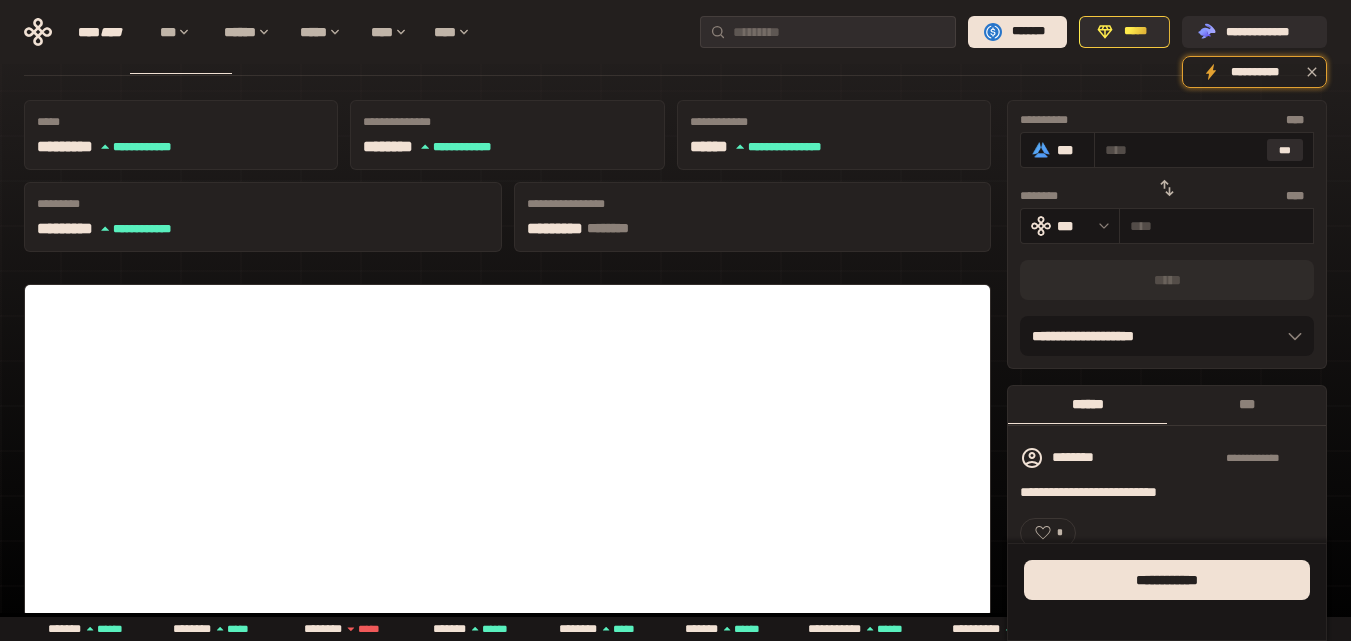 scroll, scrollTop: 0, scrollLeft: 0, axis: both 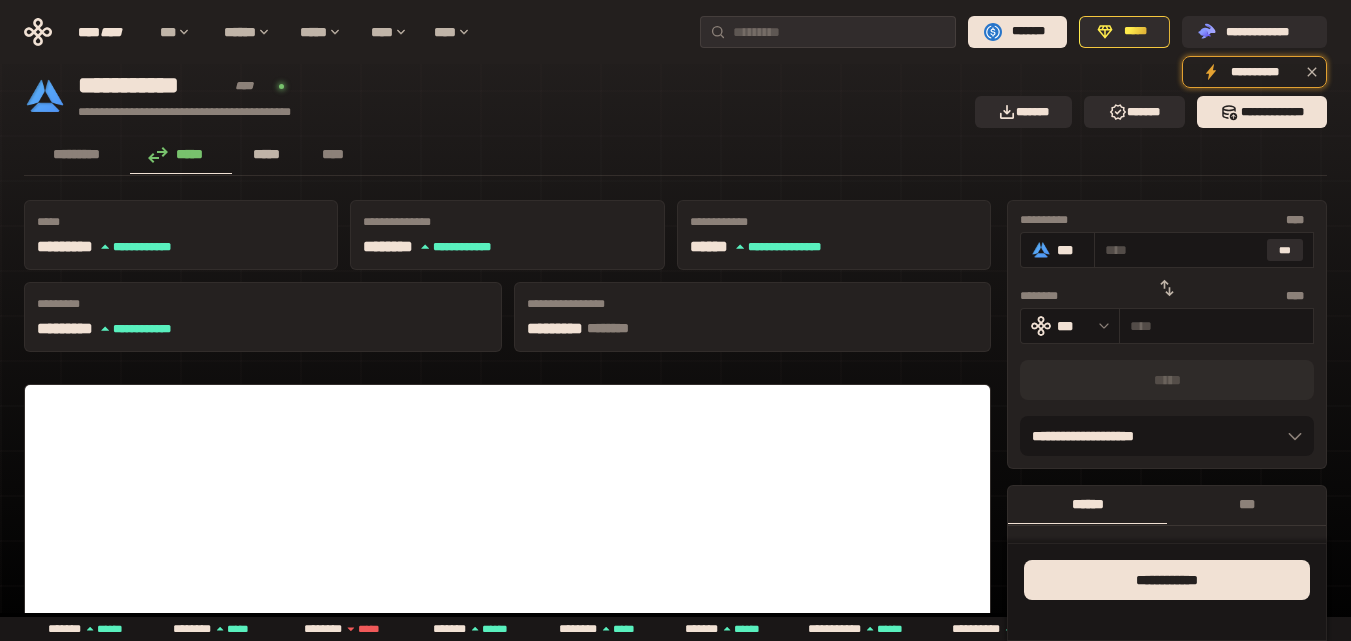 click on "*****" at bounding box center (267, 154) 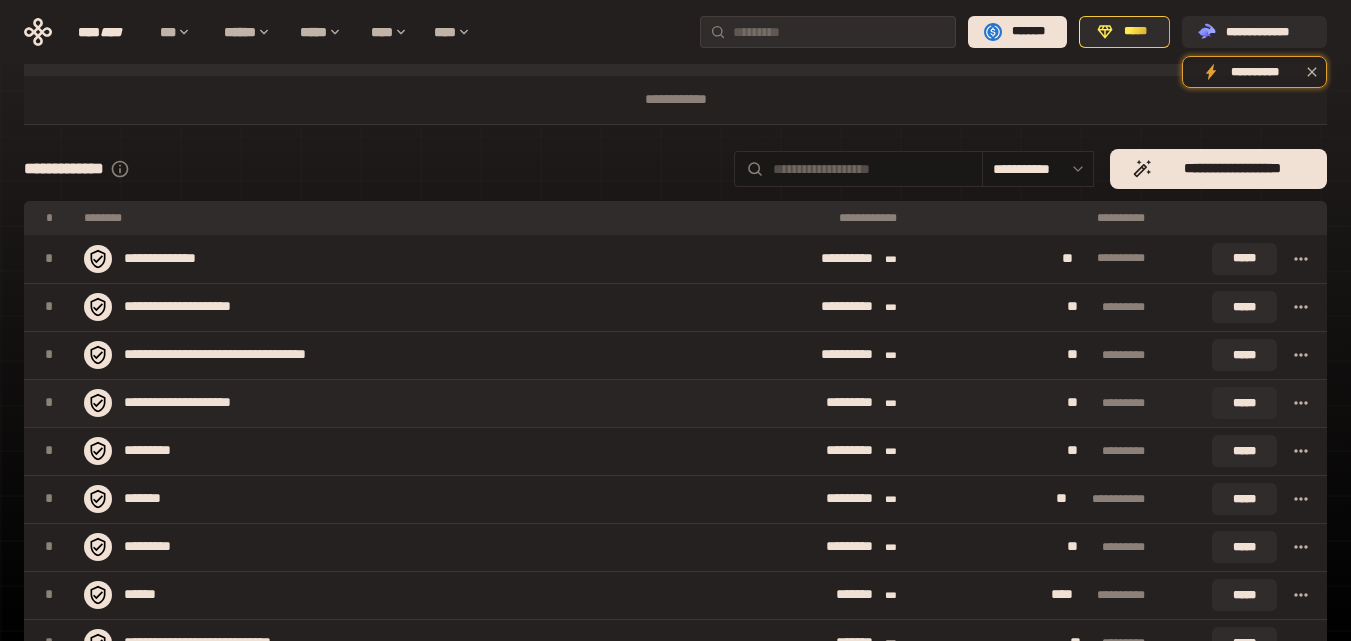 scroll, scrollTop: 0, scrollLeft: 0, axis: both 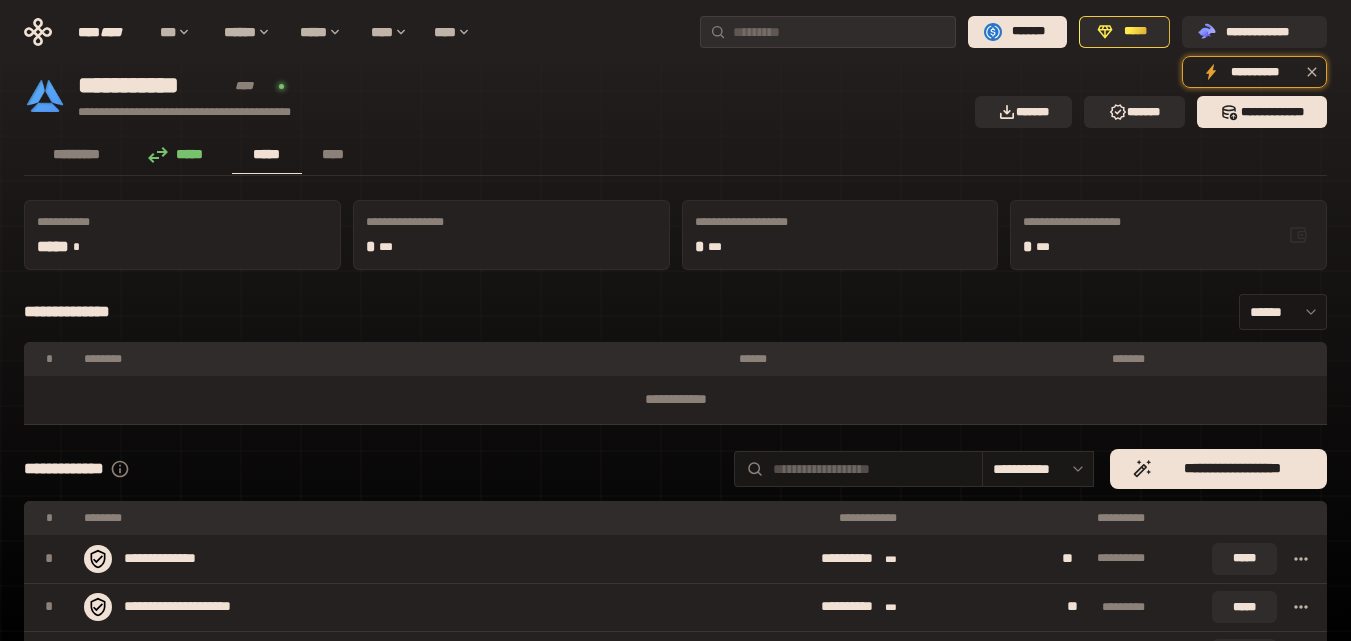 click on "**********" at bounding box center (1168, 235) 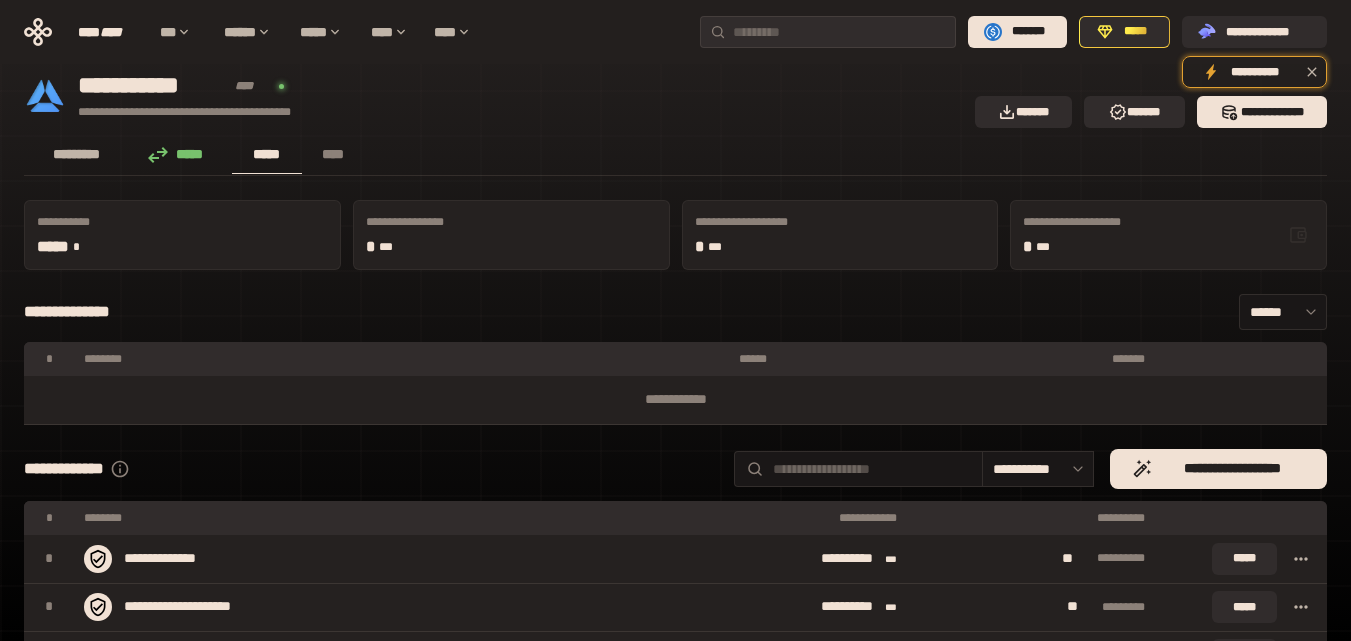 click on "*********" at bounding box center (77, 154) 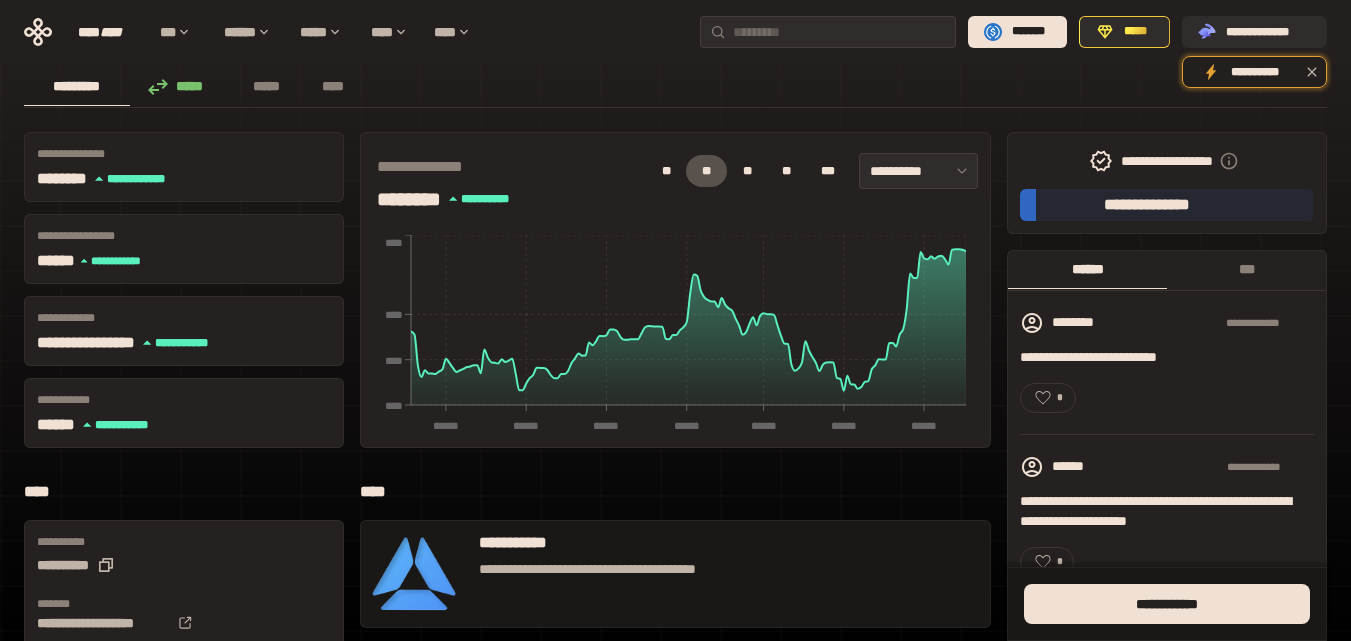 scroll, scrollTop: 0, scrollLeft: 0, axis: both 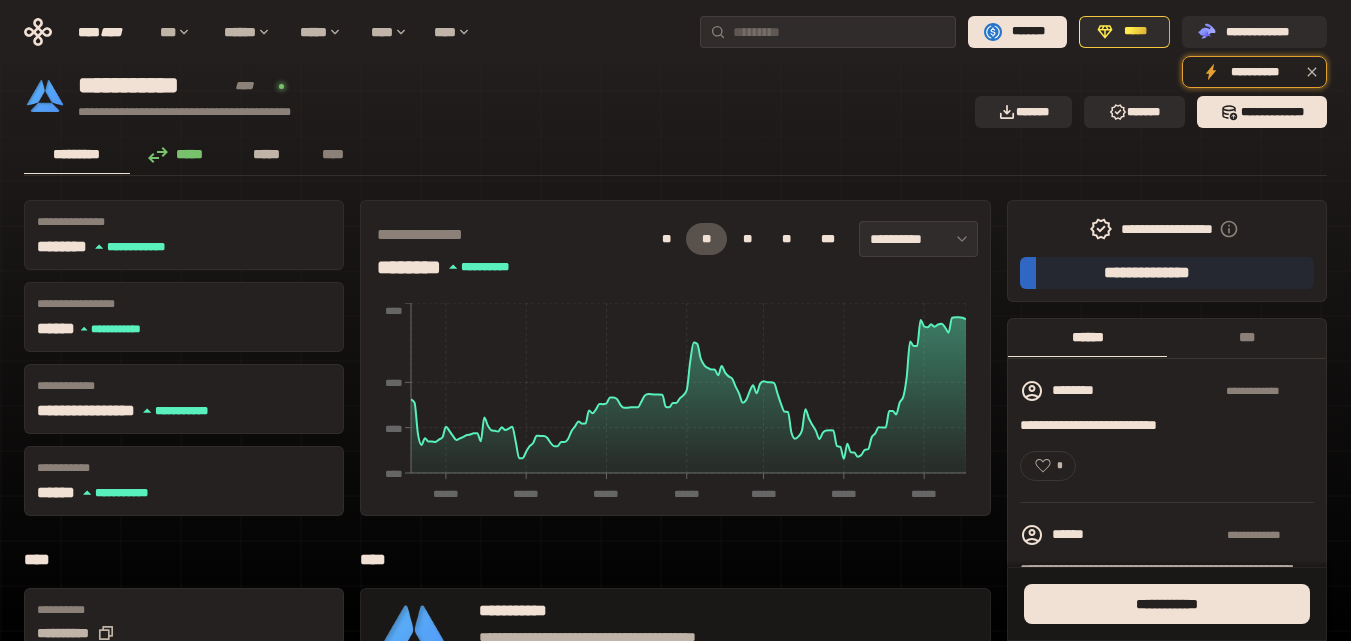 click on "*****" at bounding box center [267, 154] 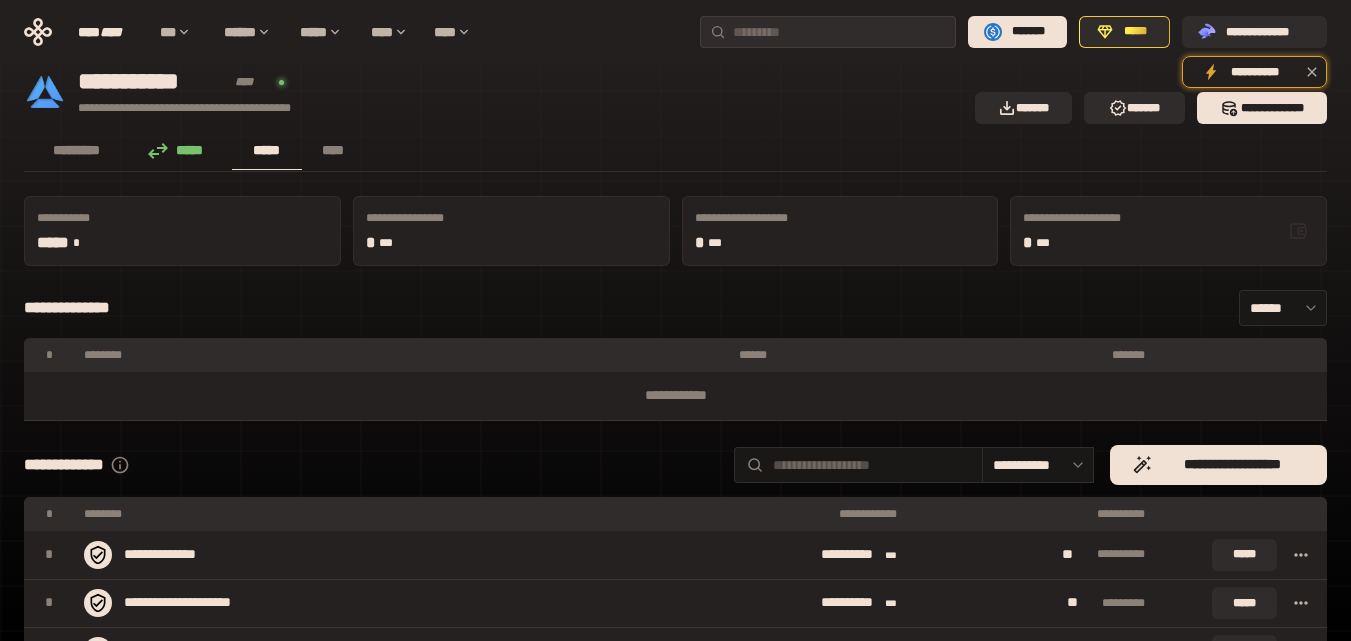 scroll, scrollTop: 0, scrollLeft: 0, axis: both 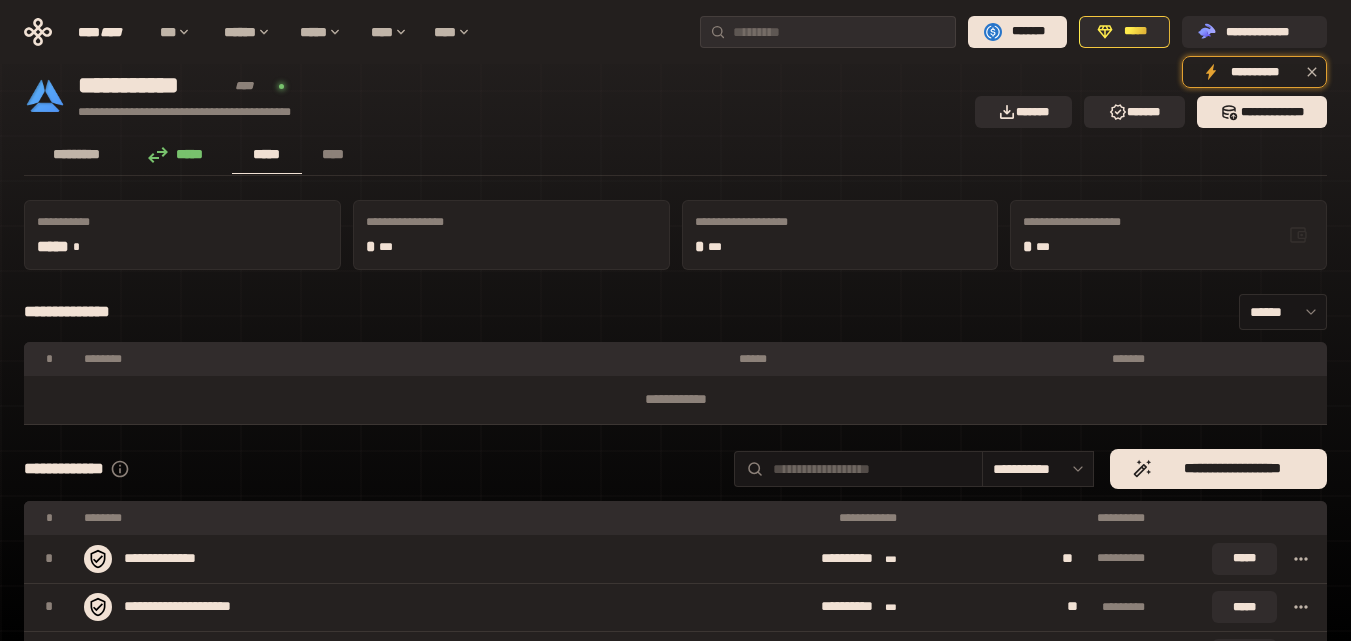click on "*********" at bounding box center [77, 154] 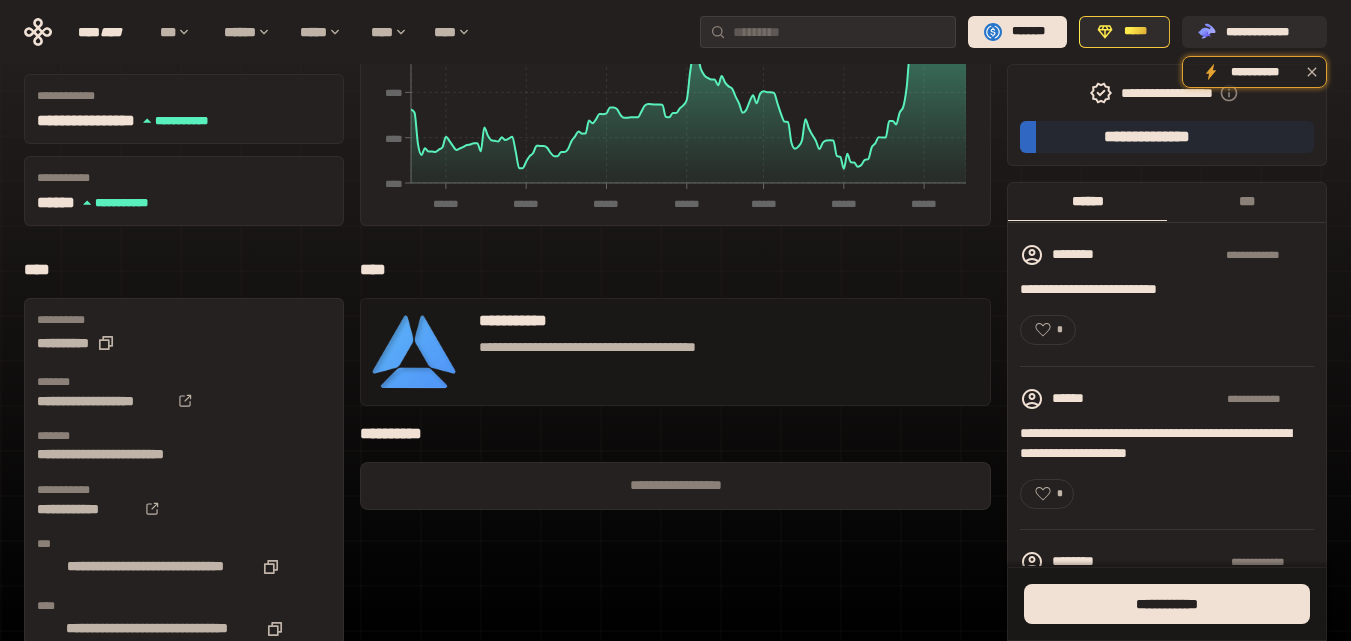 scroll, scrollTop: 0, scrollLeft: 0, axis: both 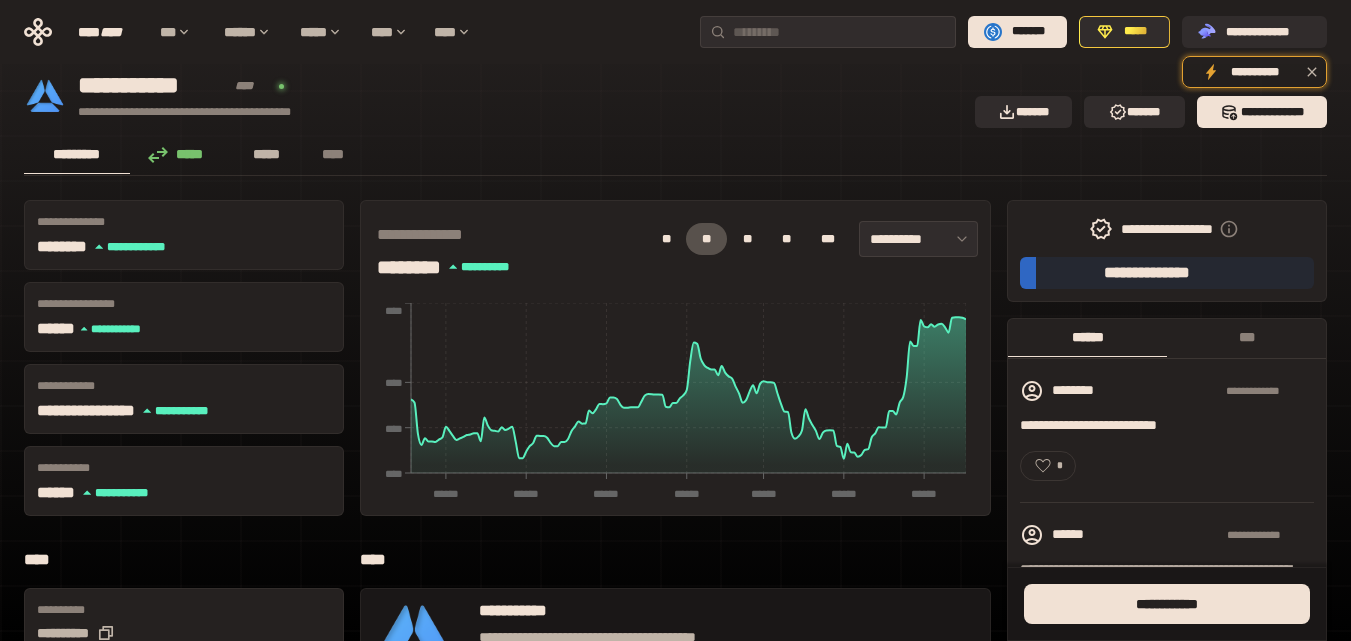 click on "*****" at bounding box center (267, 154) 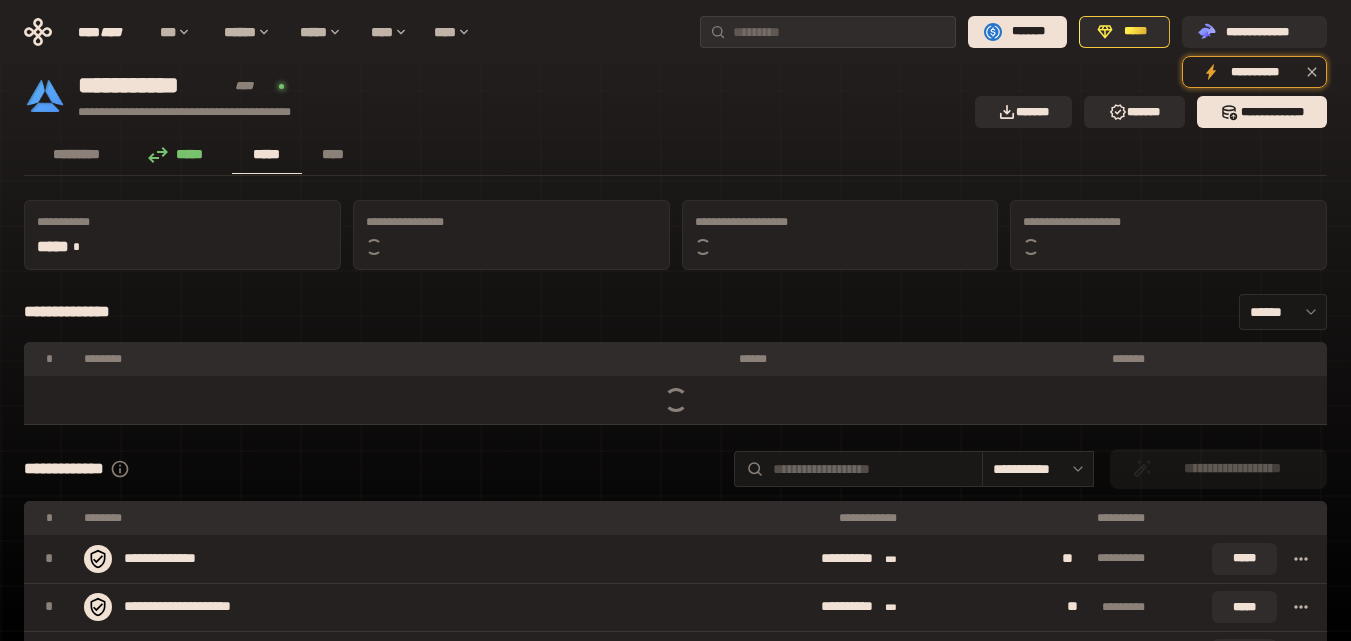 click on "*****   *" at bounding box center (182, 247) 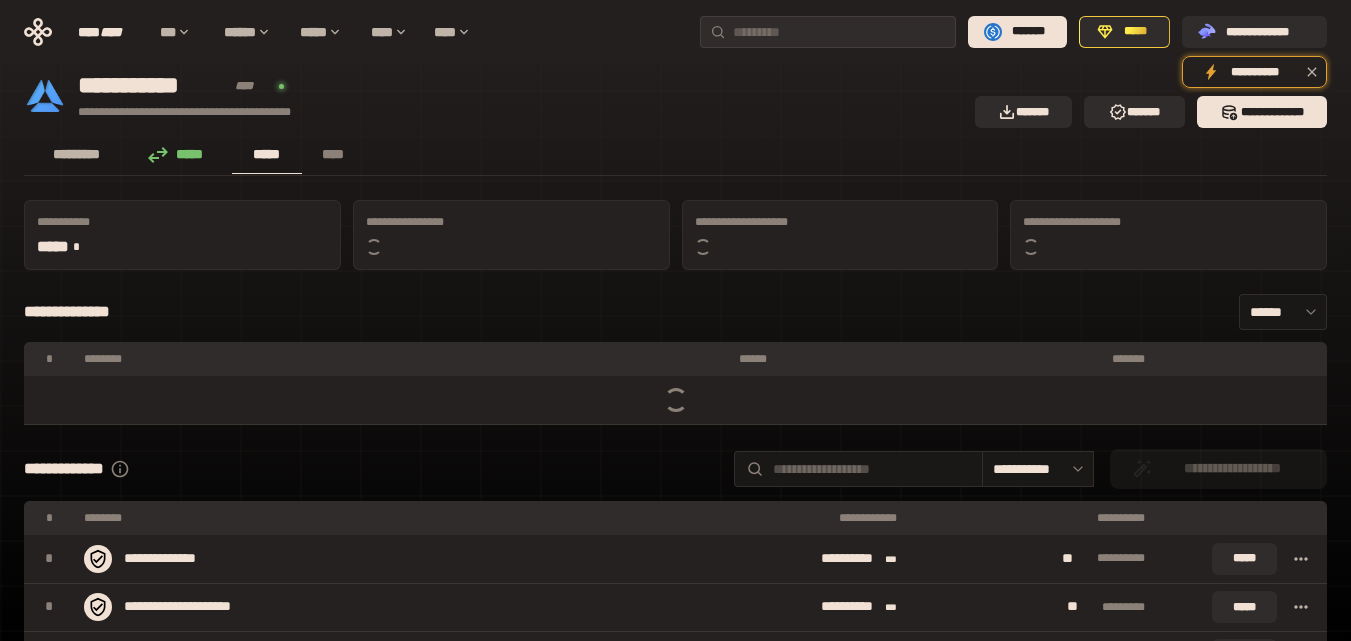 click on "*********" at bounding box center [77, 154] 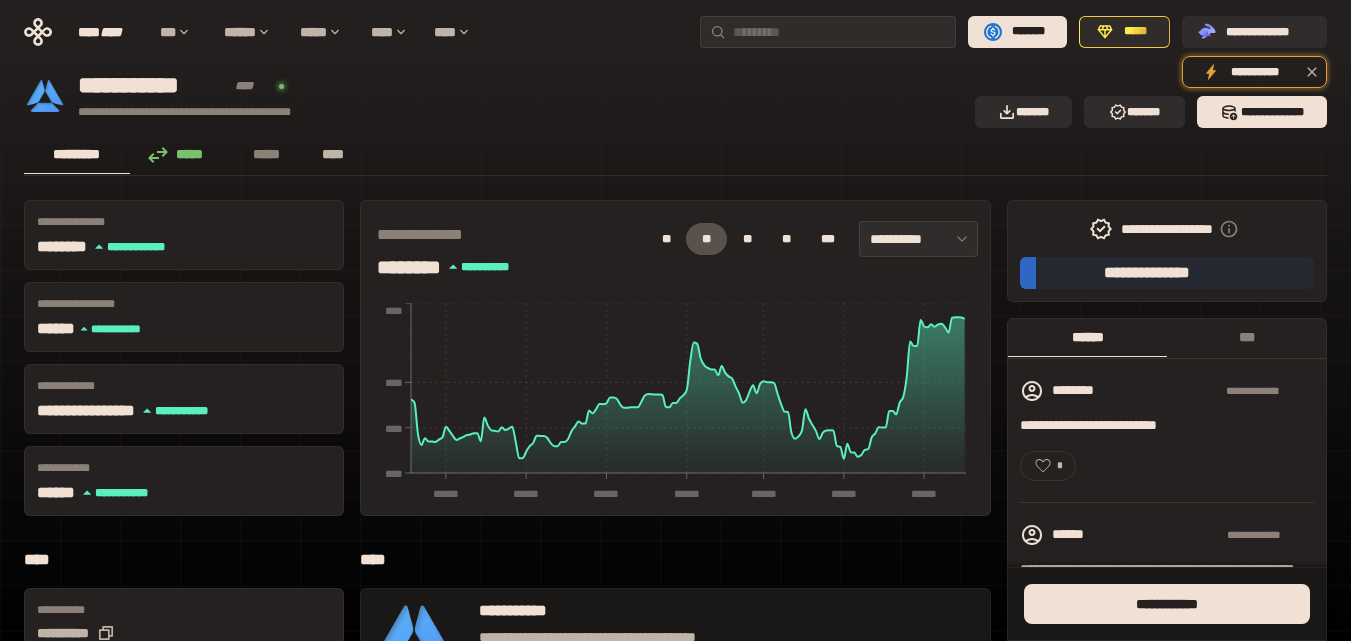 click on "****" at bounding box center [333, 154] 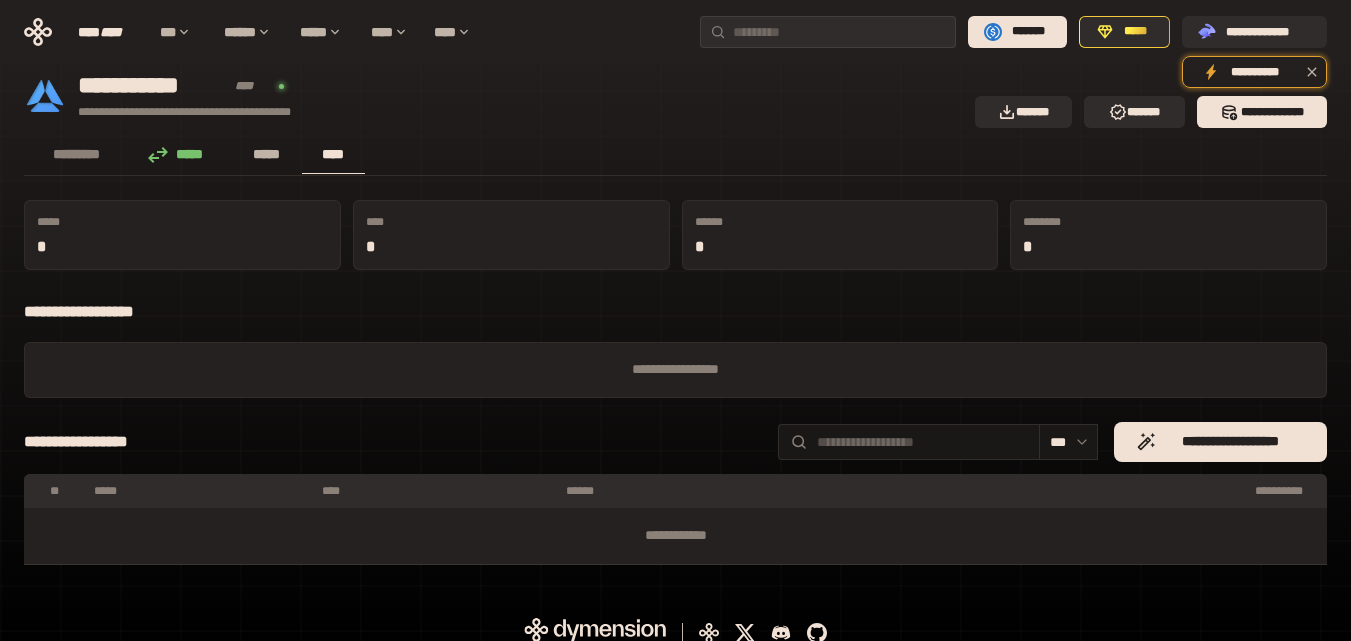 click on "*****" at bounding box center [267, 154] 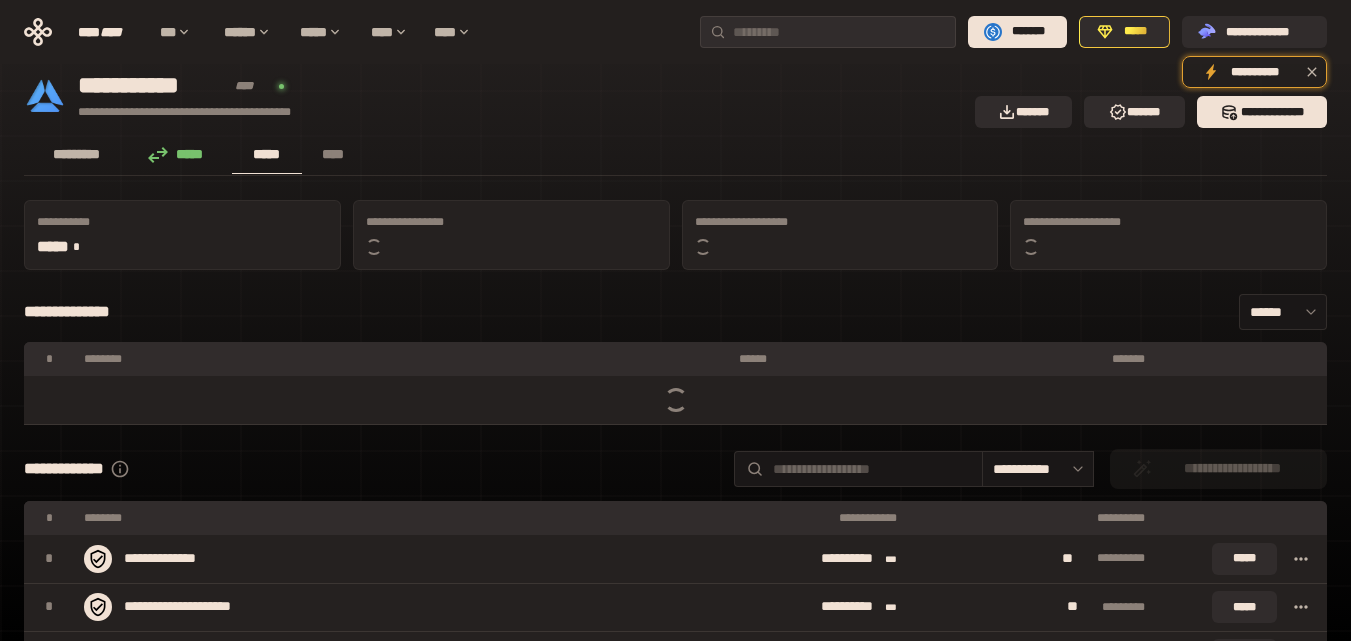 click on "*********" at bounding box center [77, 154] 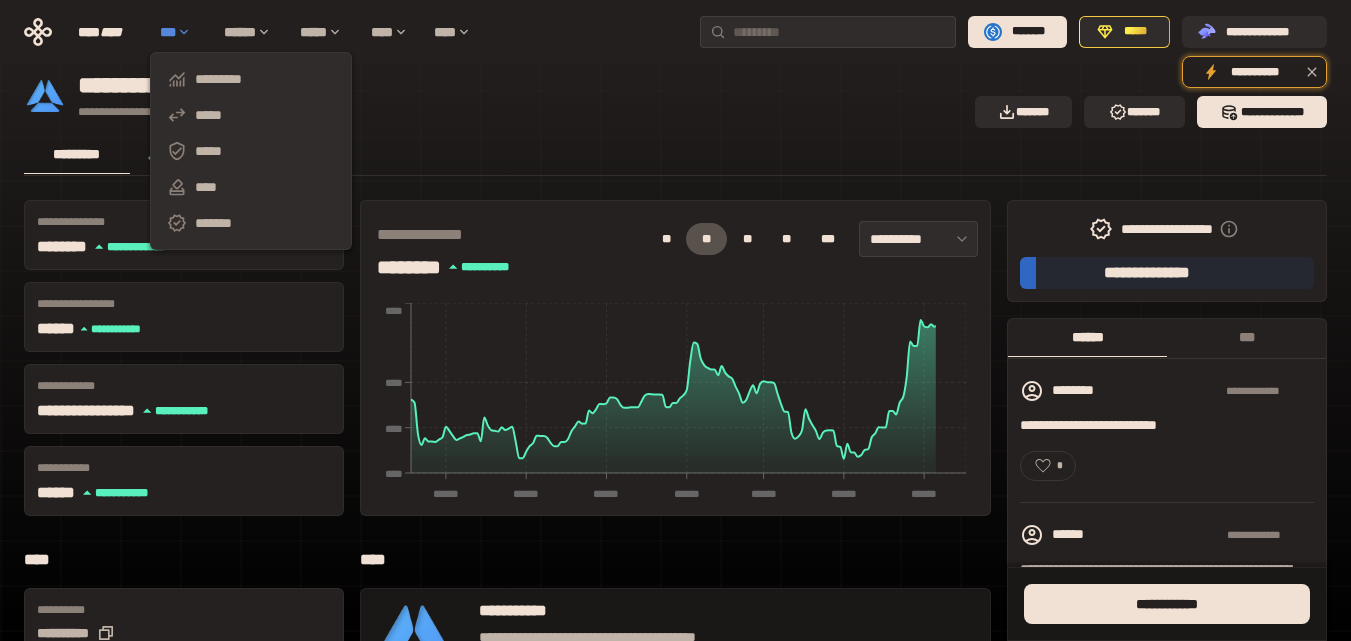 click on "***" at bounding box center (182, 32) 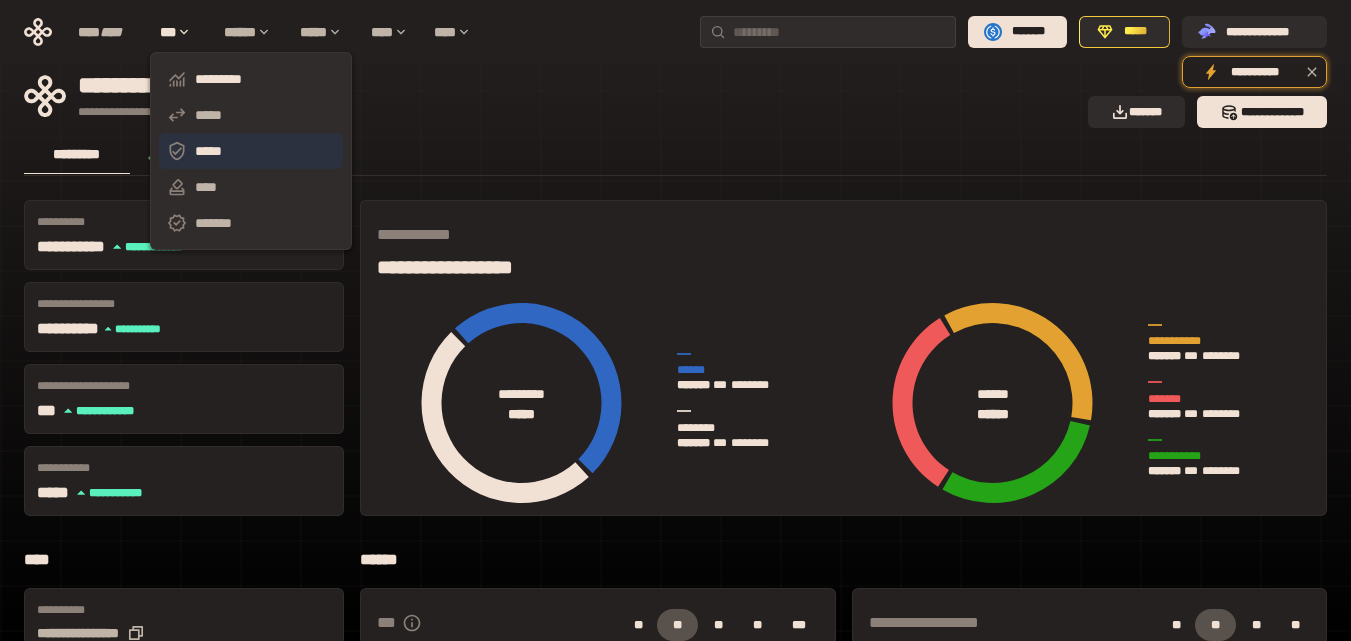 click on "*****" at bounding box center (251, 151) 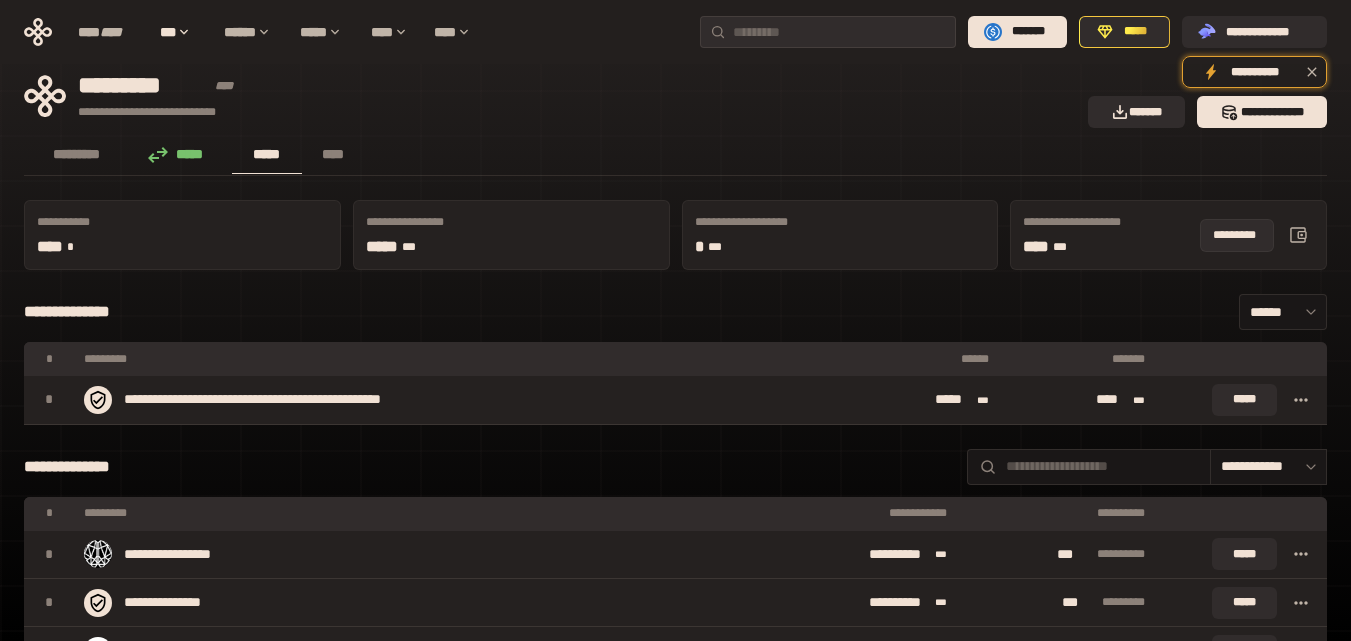click 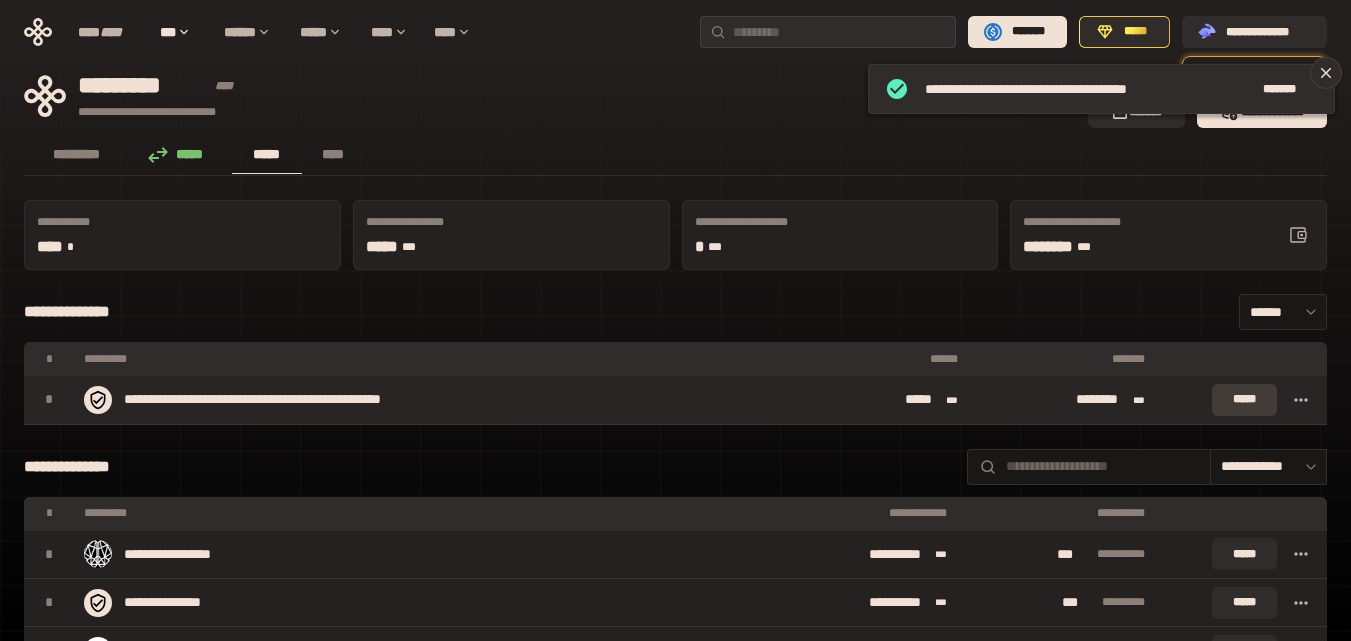 click on "*****" at bounding box center [1244, 400] 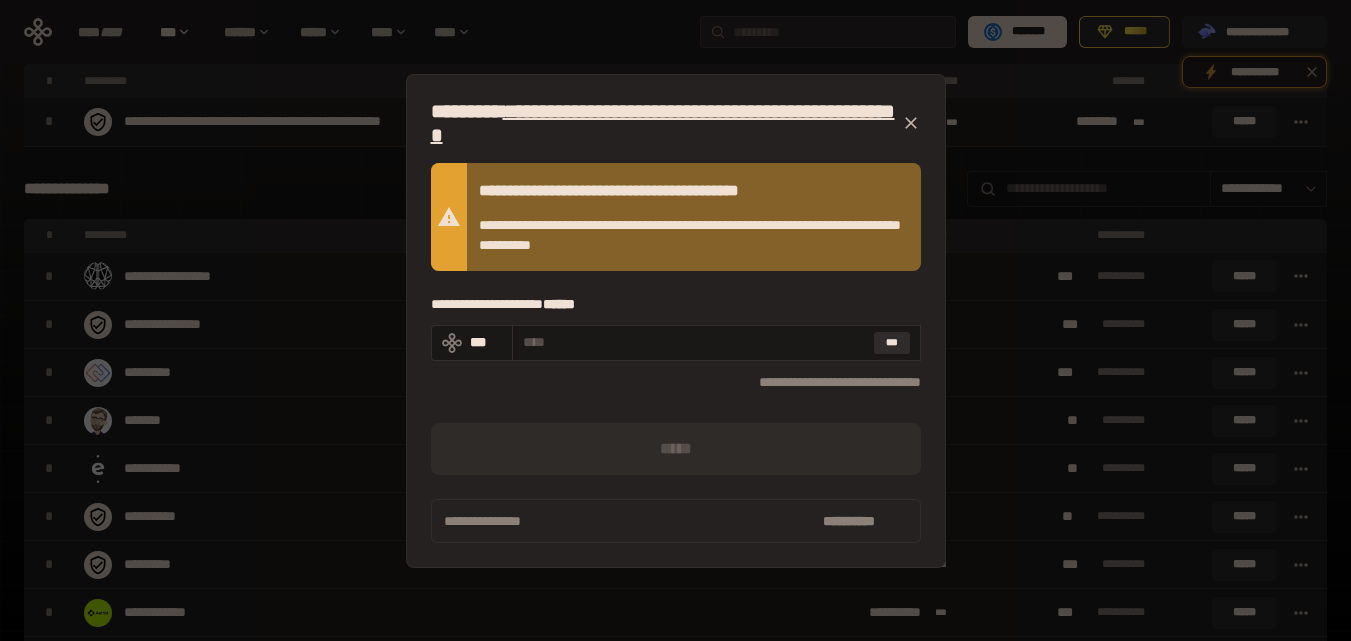 scroll, scrollTop: 200, scrollLeft: 0, axis: vertical 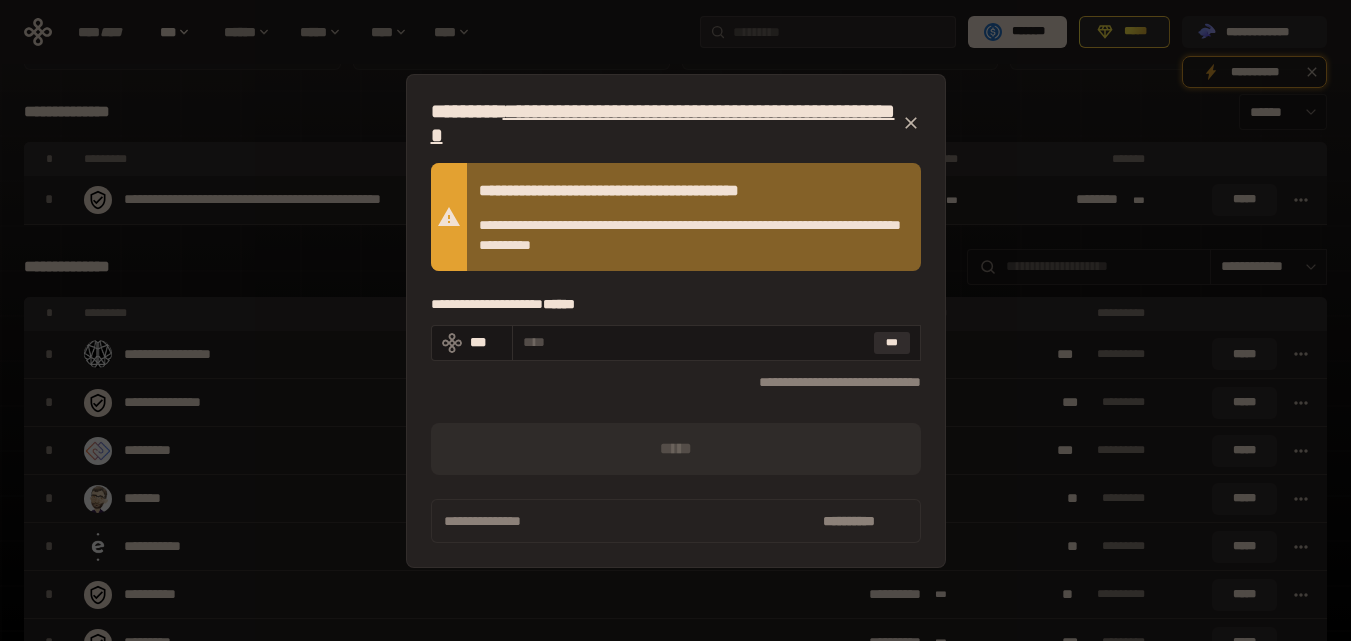 click 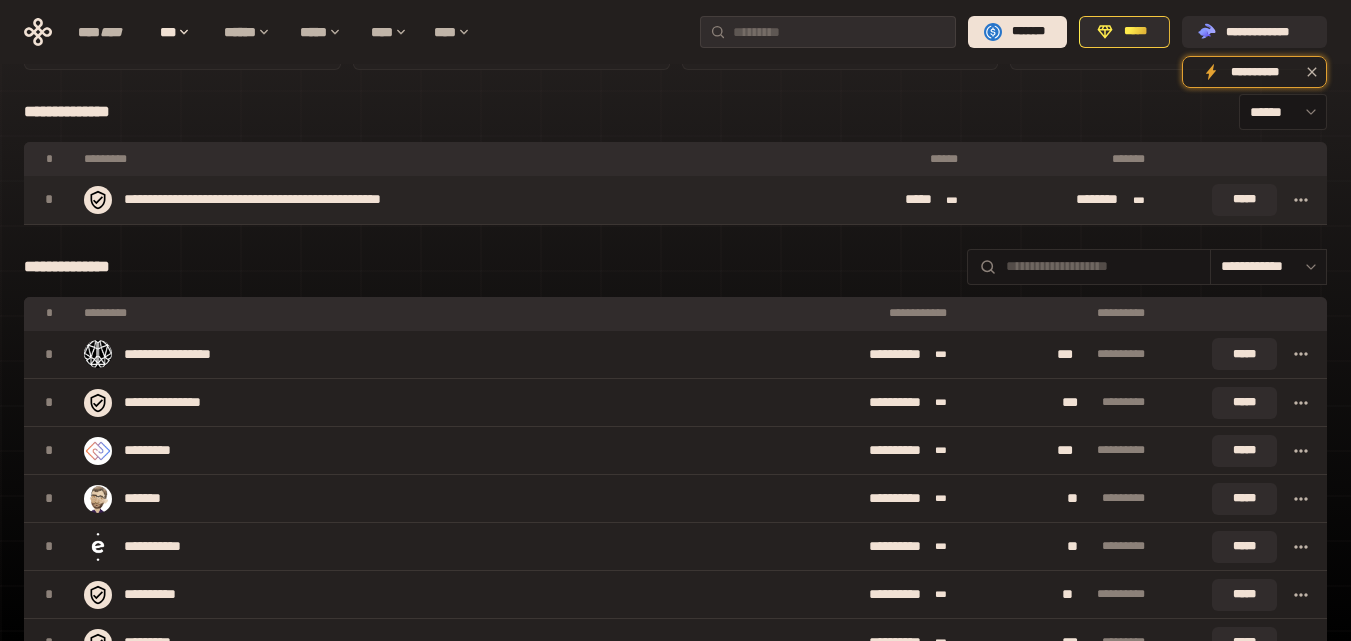 click on "**********" at bounding box center (447, 200) 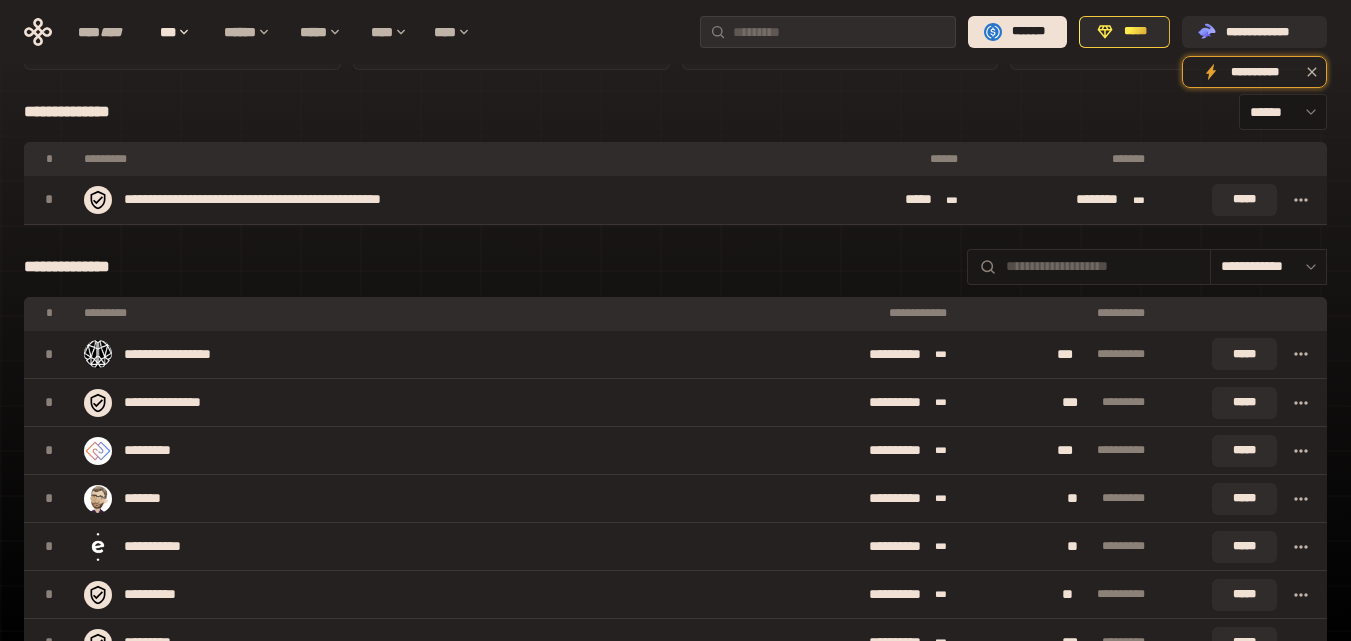 scroll, scrollTop: 0, scrollLeft: 0, axis: both 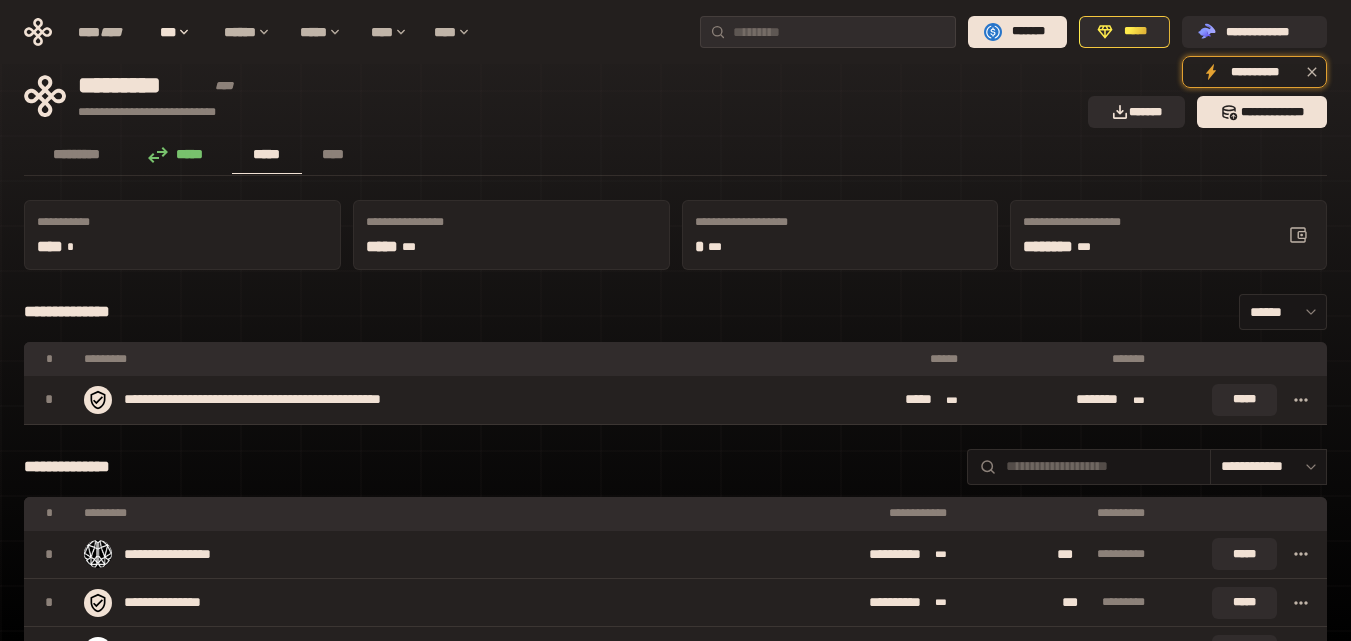 click on "*   ***" at bounding box center (840, 247) 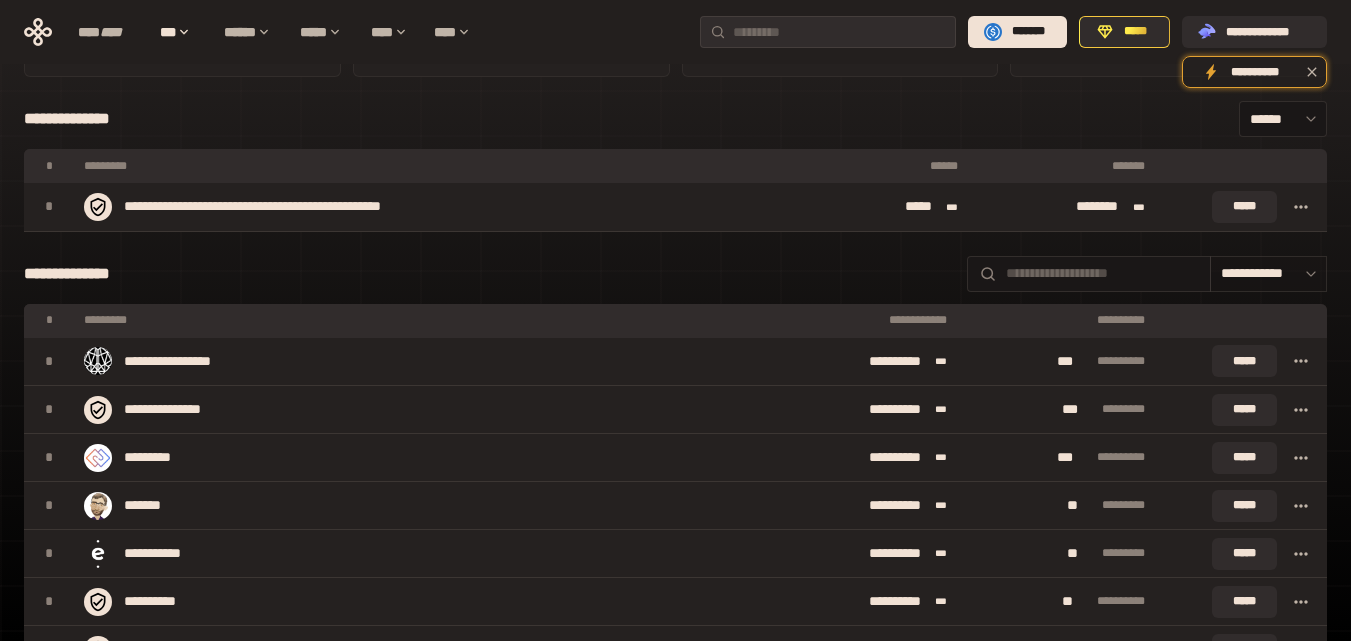 scroll, scrollTop: 200, scrollLeft: 0, axis: vertical 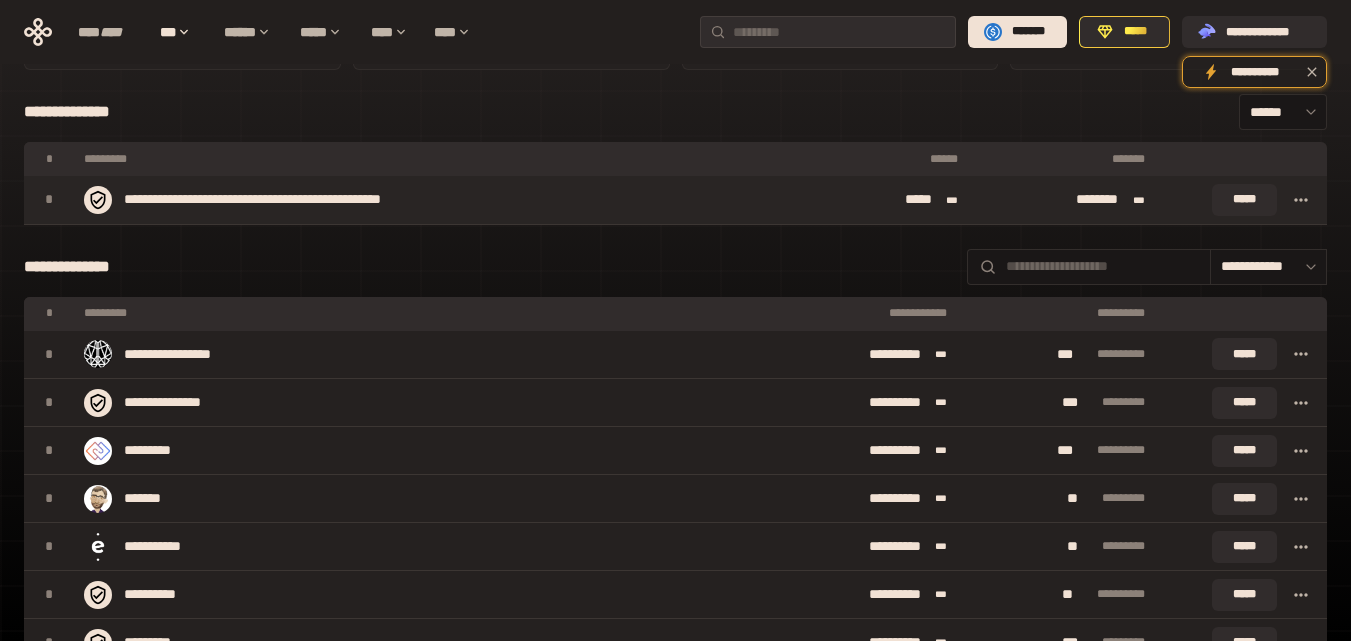 click 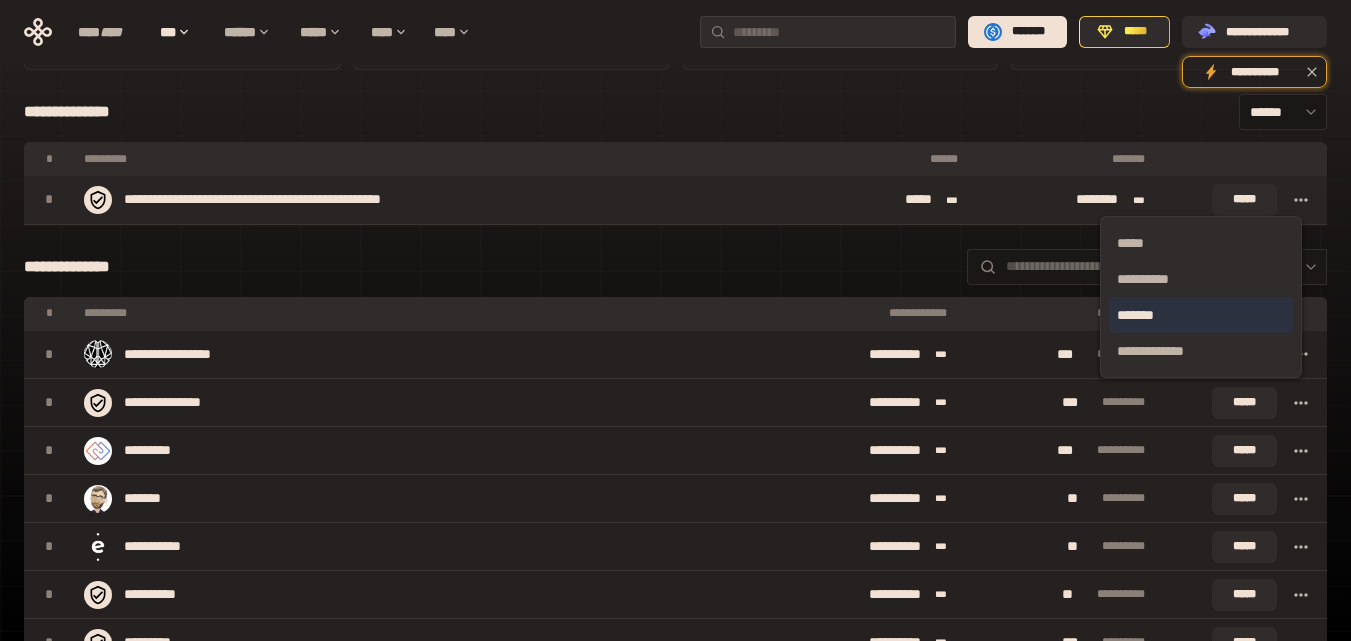 click on "*******" at bounding box center [1201, 315] 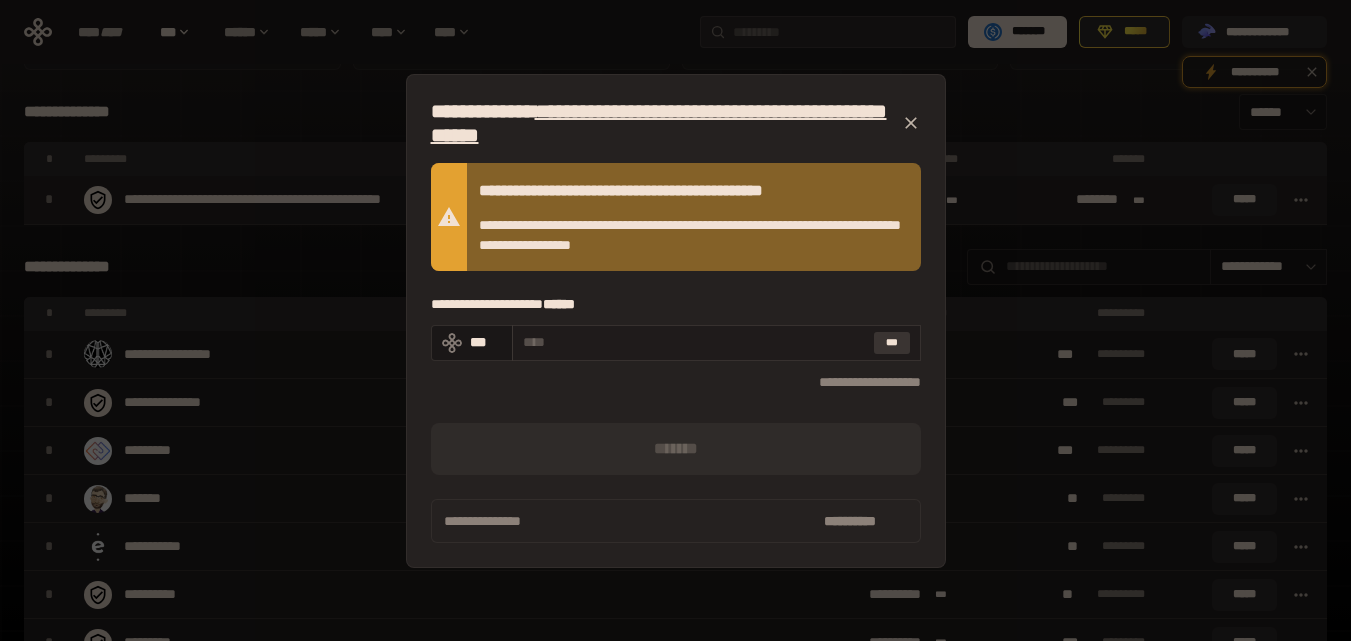 click on "***" at bounding box center (892, 343) 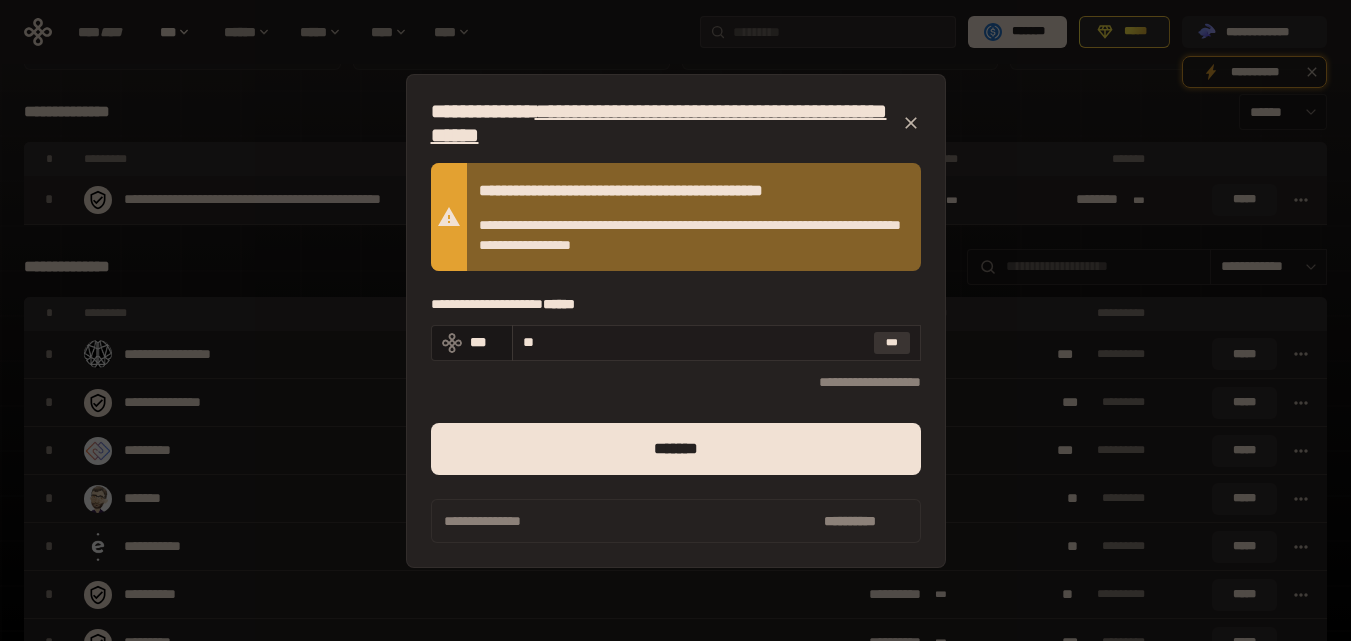 type on "**" 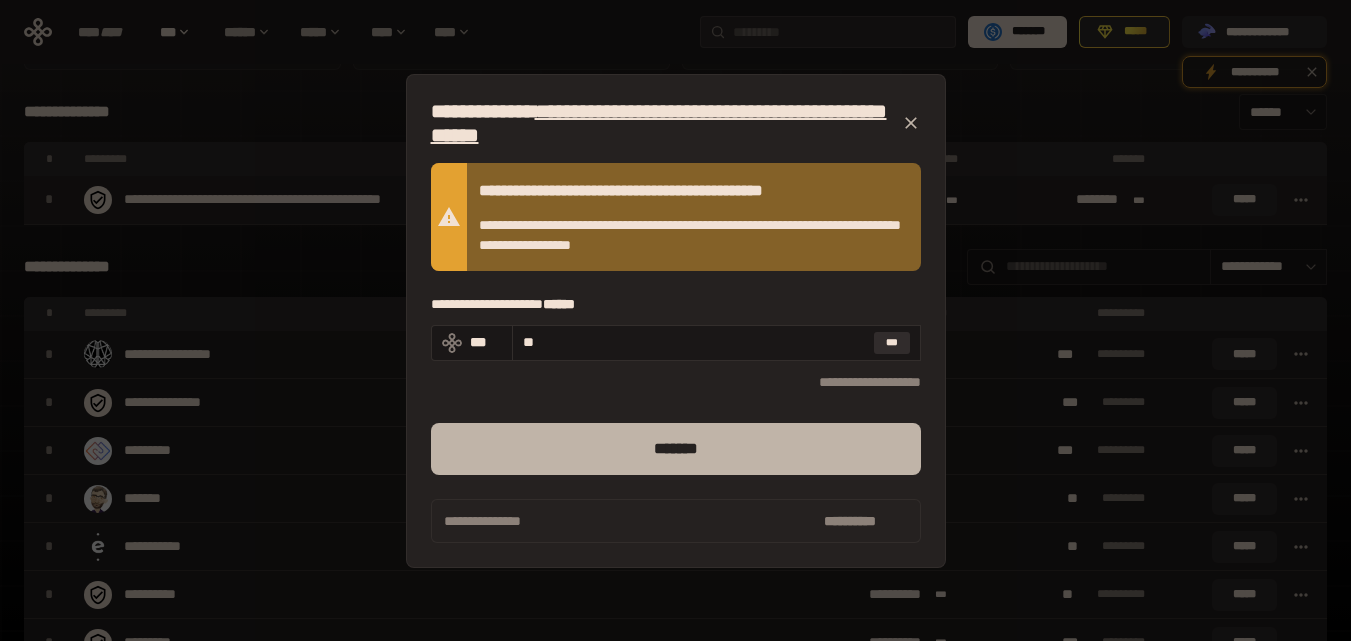 click on "*******" at bounding box center [676, 449] 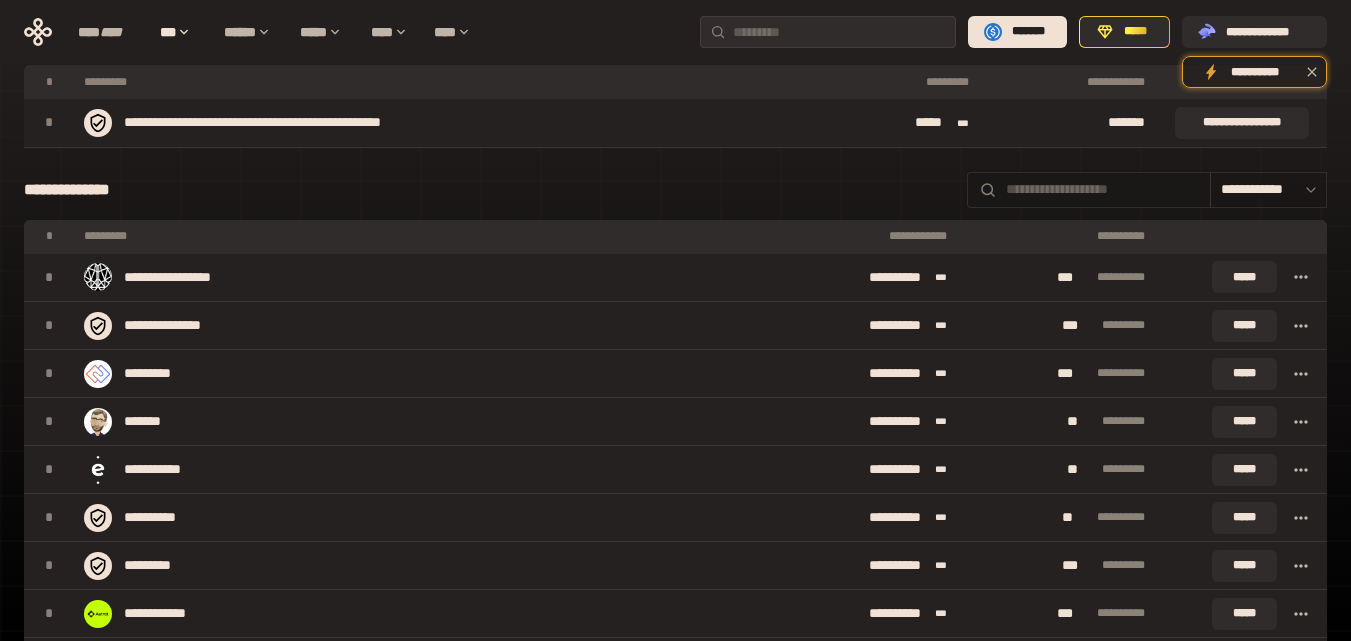 scroll, scrollTop: 300, scrollLeft: 0, axis: vertical 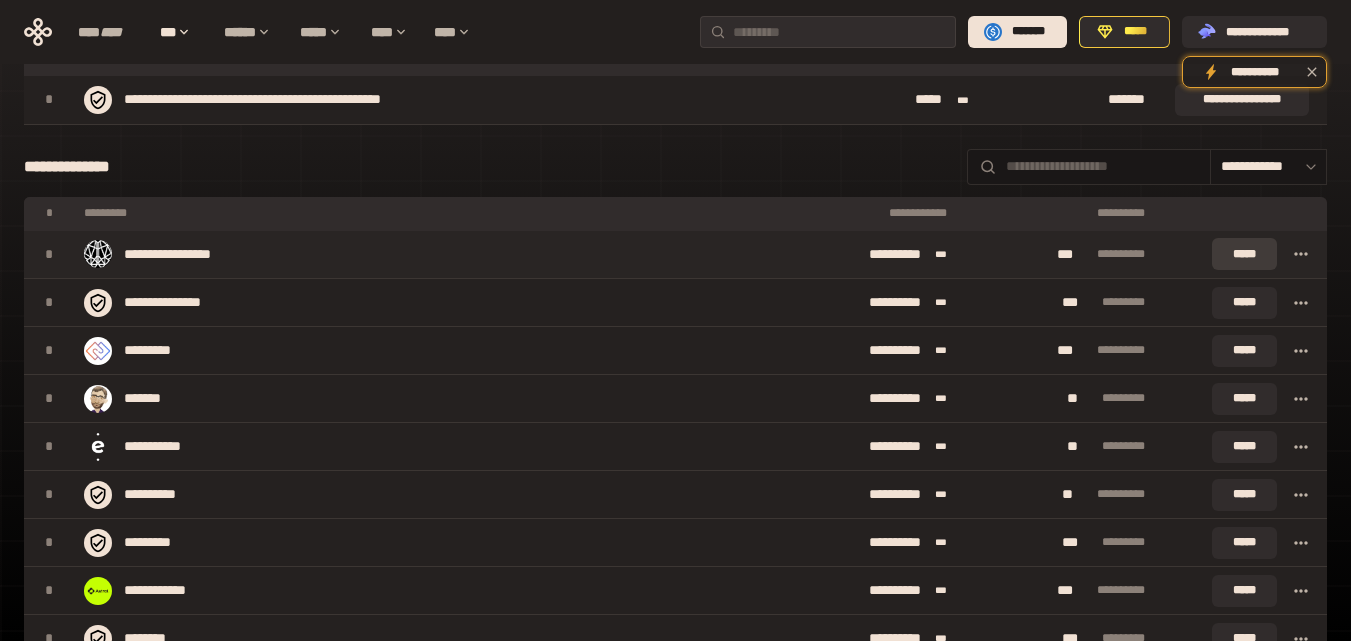 click on "*****" at bounding box center (1244, 254) 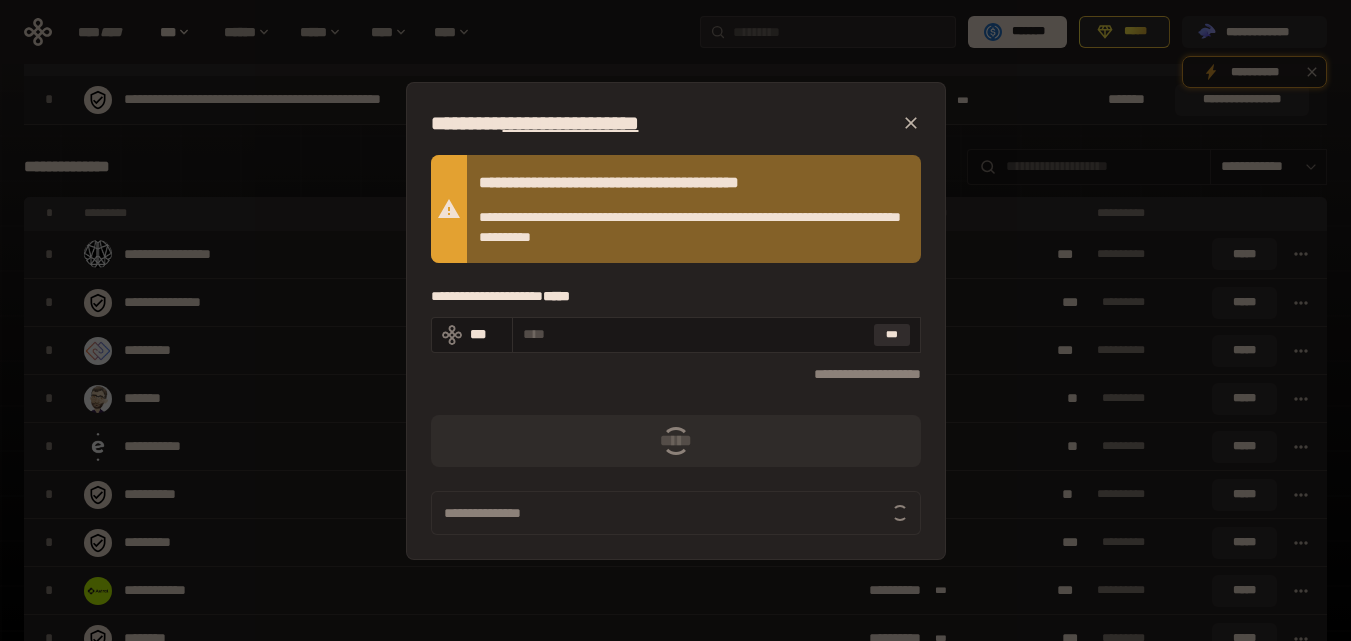 click 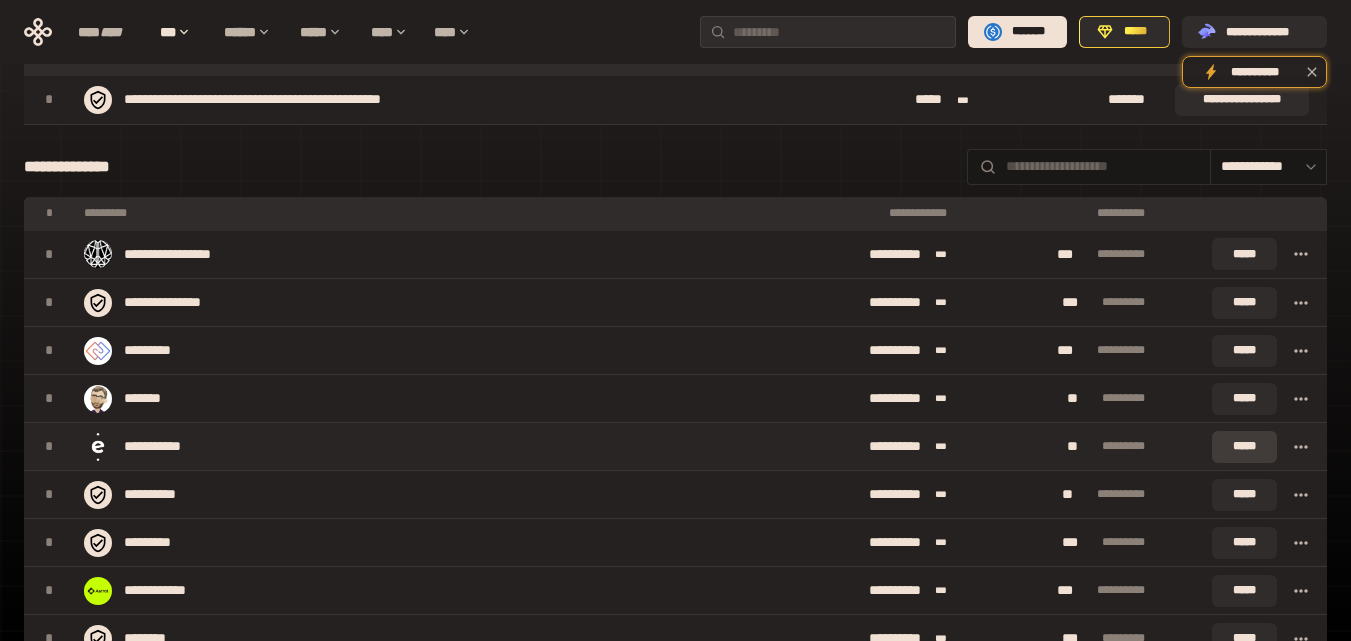 click on "*****" at bounding box center (1244, 447) 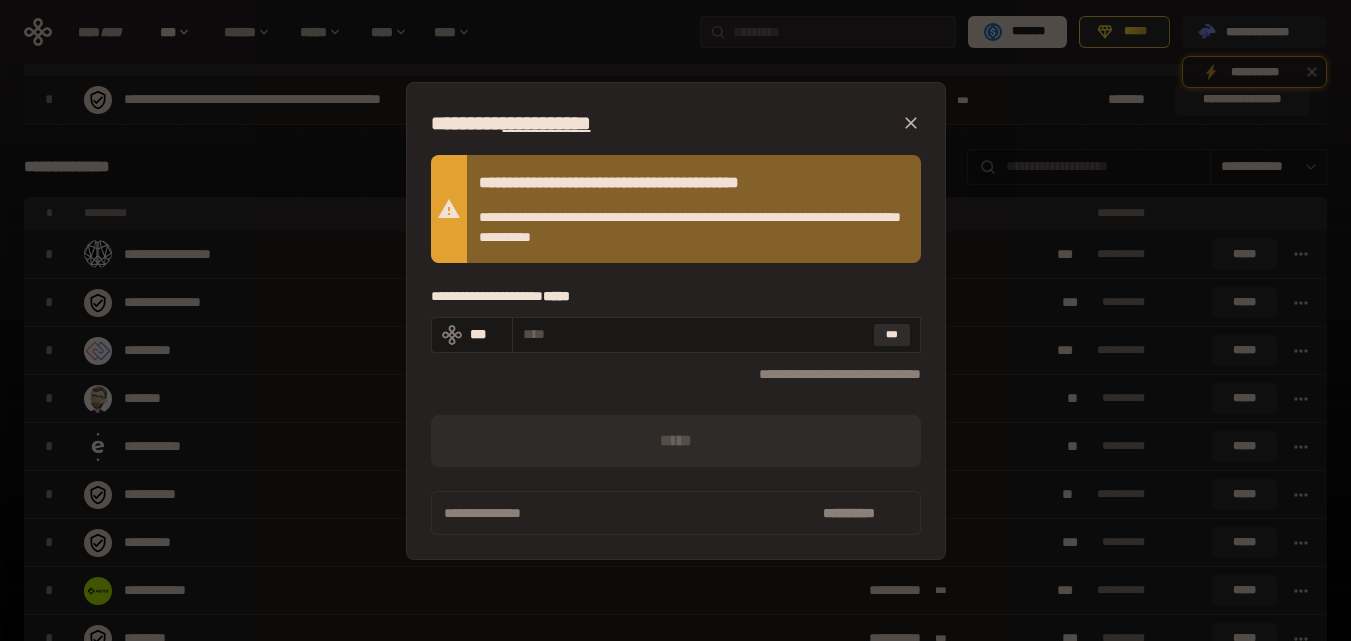 click 